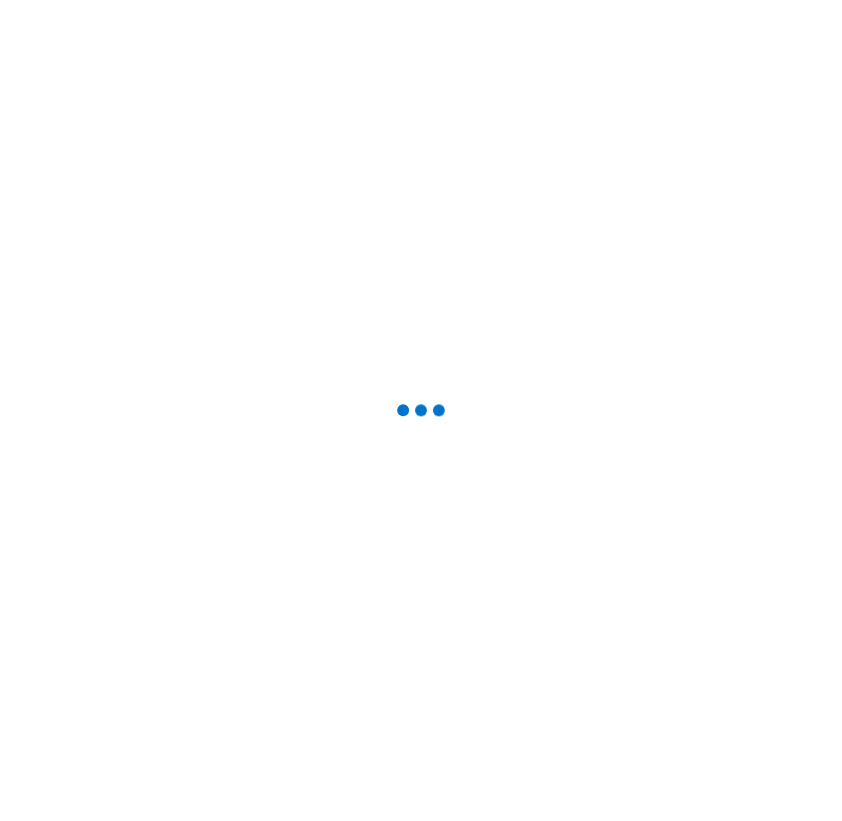 scroll, scrollTop: 0, scrollLeft: 0, axis: both 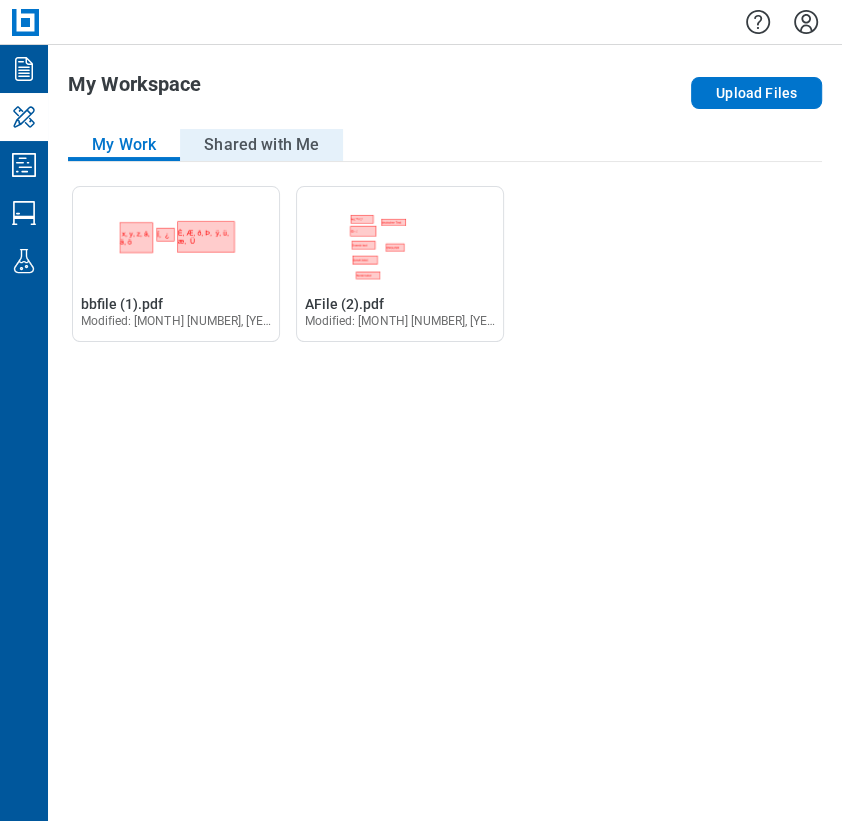 click on "Shared with Me" at bounding box center (261, 145) 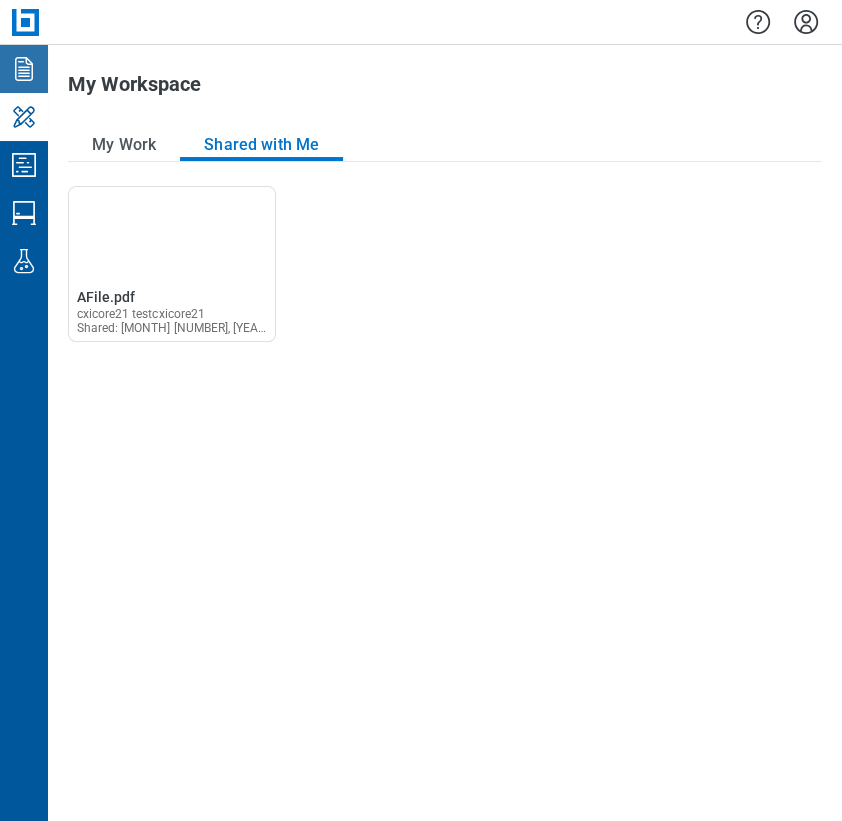 click 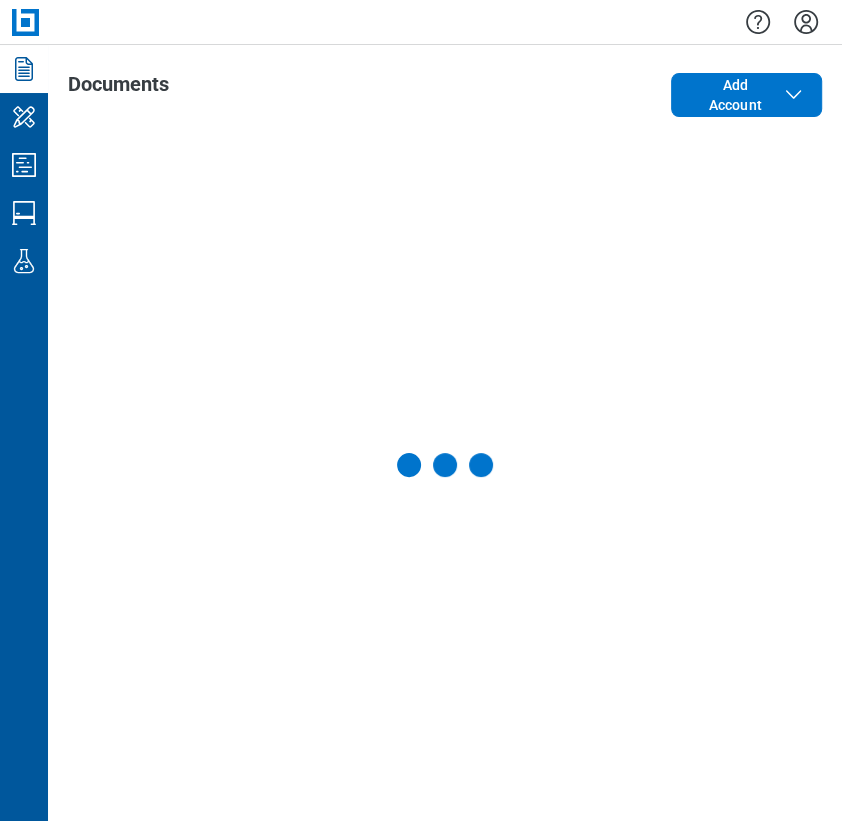 click 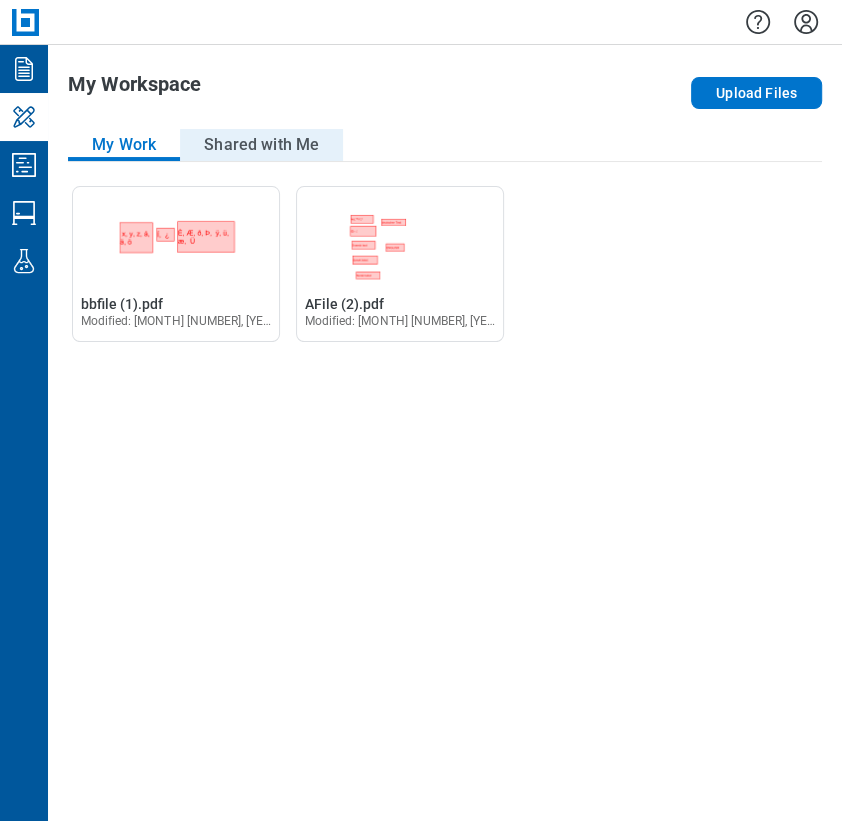 click on "Shared with Me" at bounding box center (261, 145) 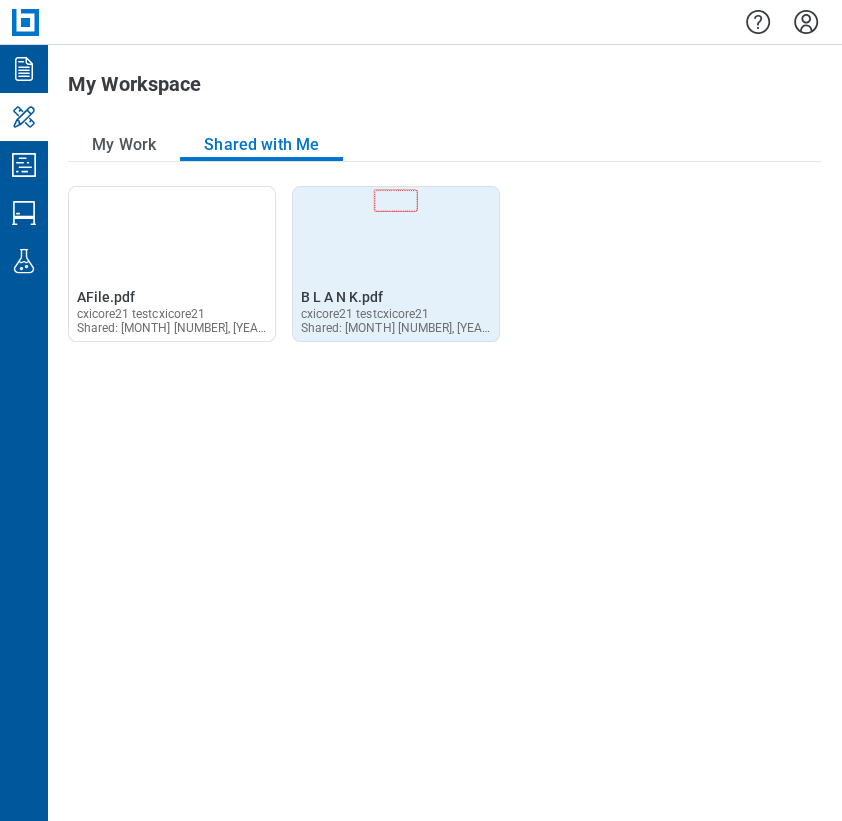 click on "Open B L A N K.pdf in Editor [BLANK].pdf" at bounding box center (342, 297) 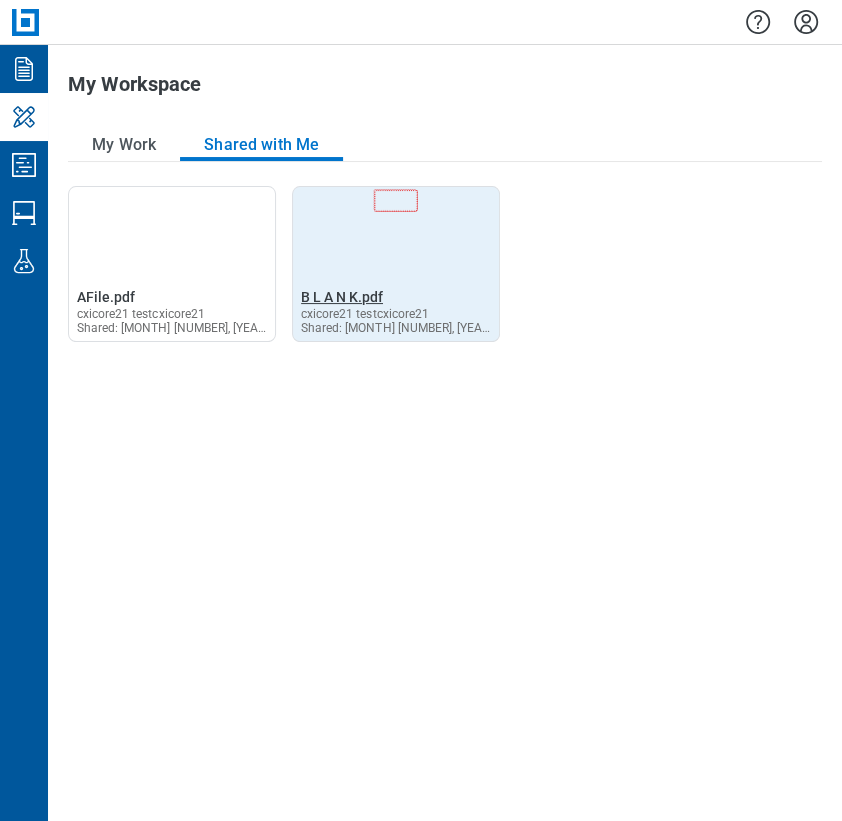 click on "B L A N K.pdf" at bounding box center (342, 297) 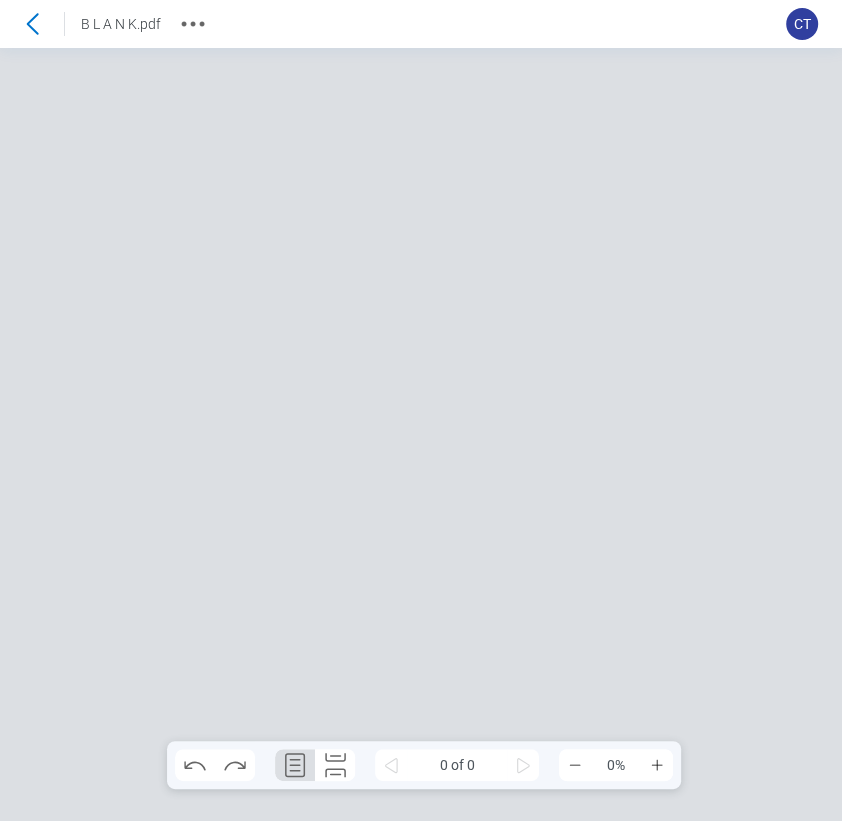 scroll, scrollTop: 0, scrollLeft: 0, axis: both 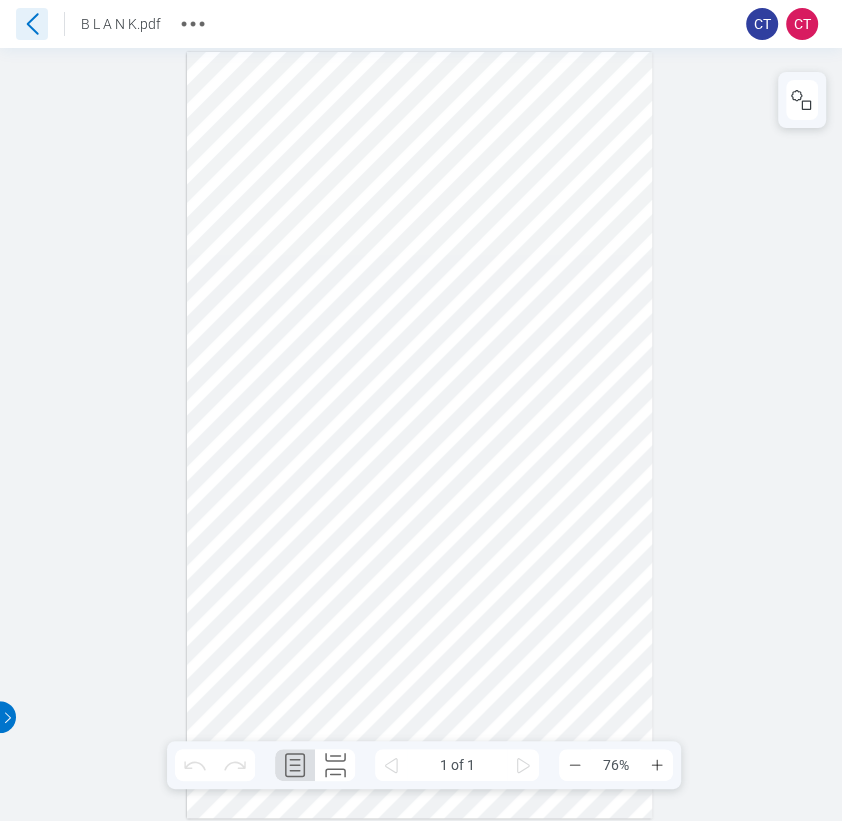 click 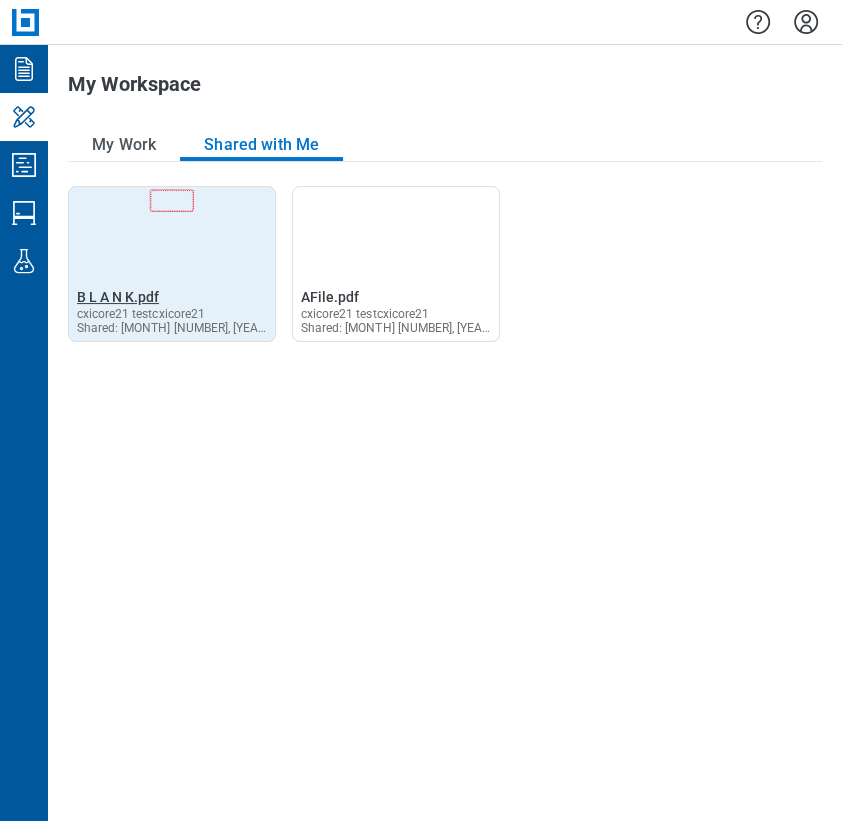click on "B L A N K.pdf" at bounding box center [118, 297] 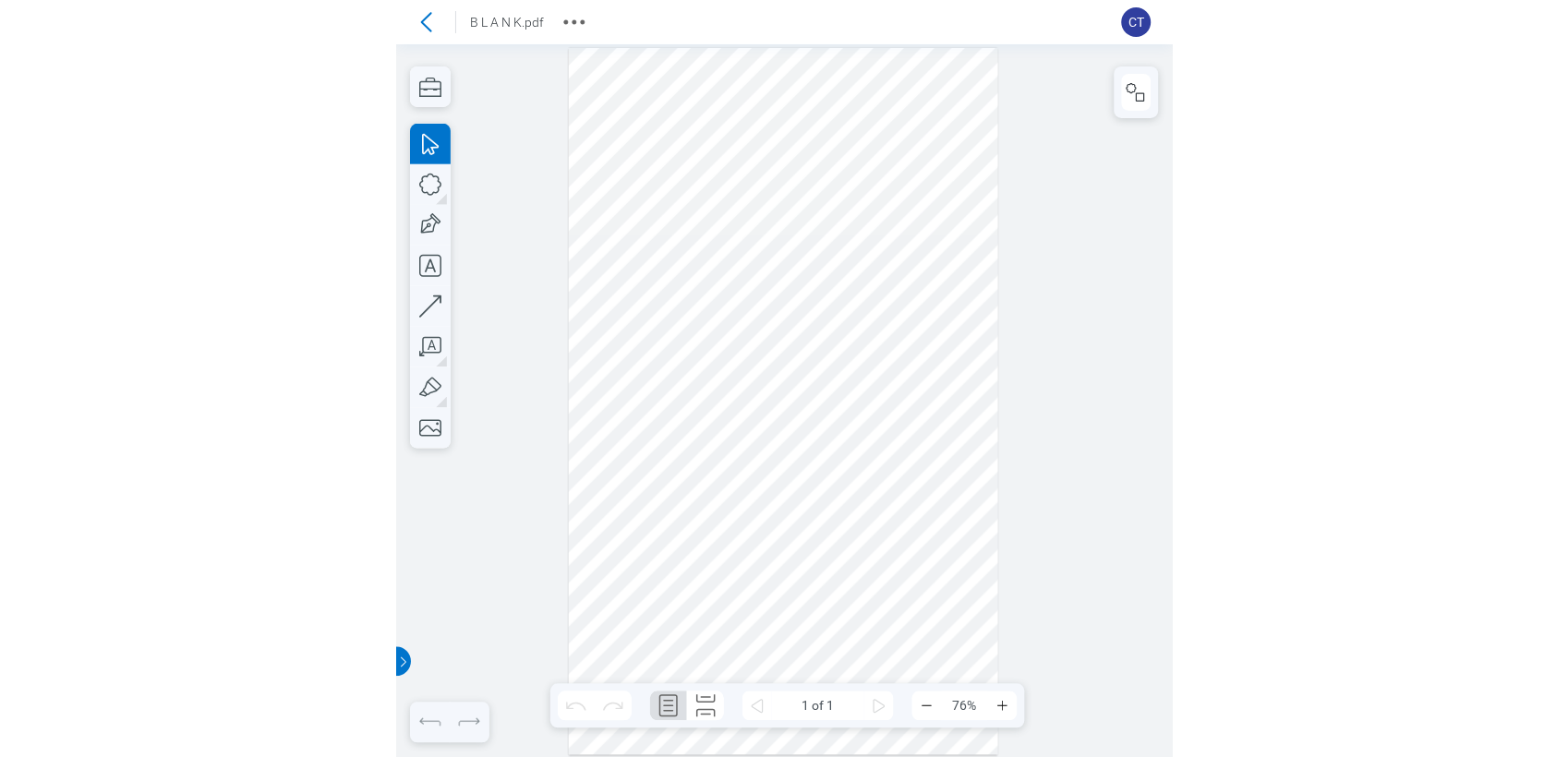 scroll, scrollTop: 0, scrollLeft: 0, axis: both 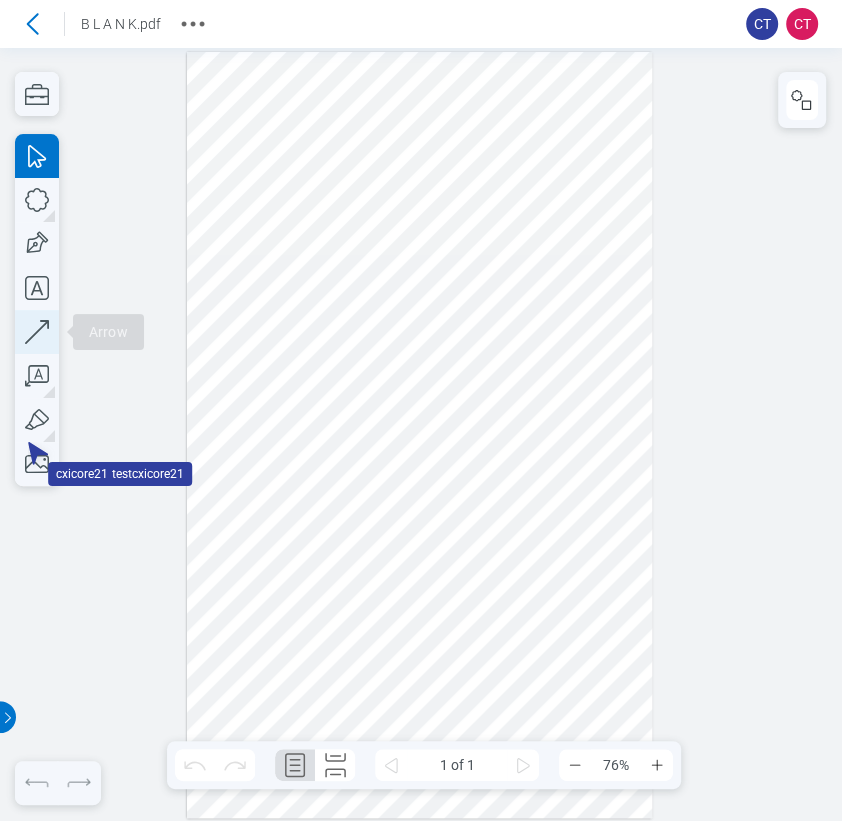 click 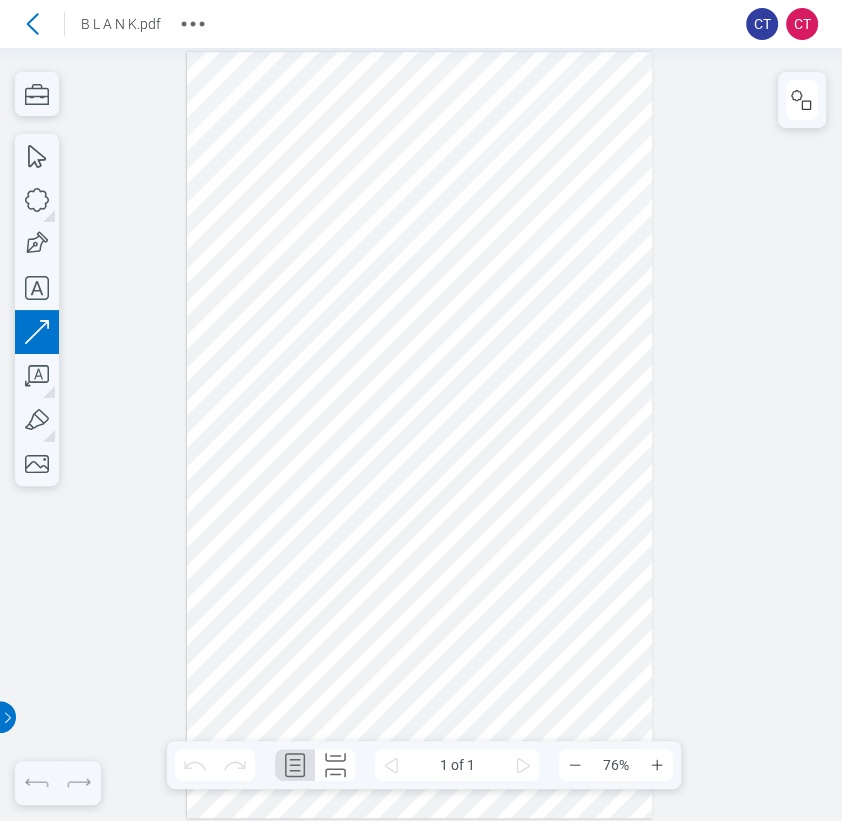 drag, startPoint x: 215, startPoint y: 214, endPoint x: 556, endPoint y: 217, distance: 341.01318 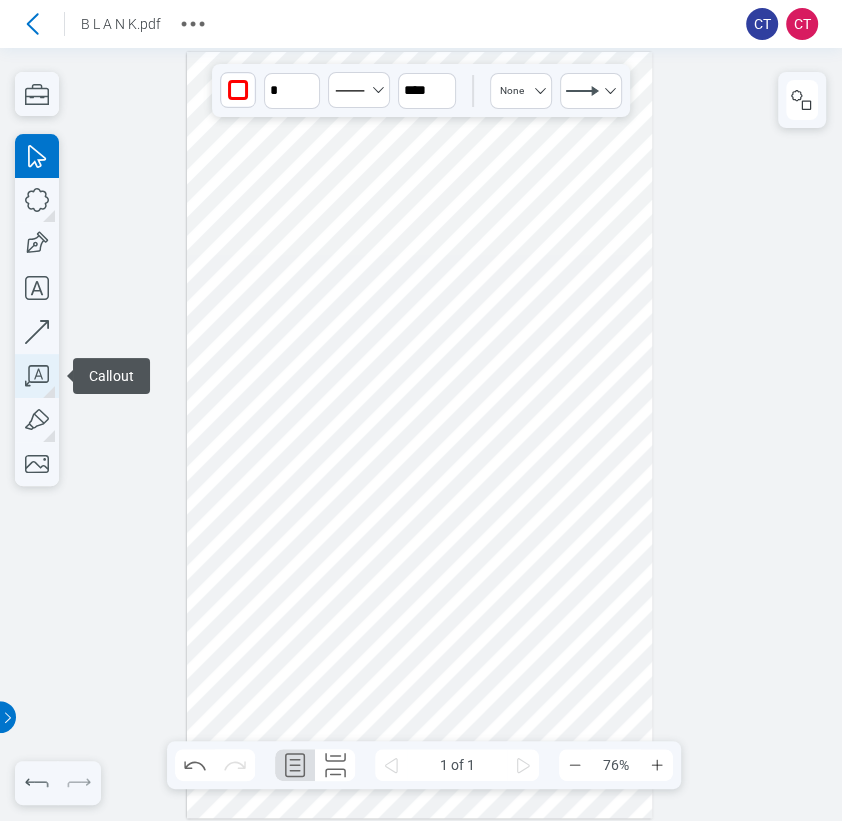 click 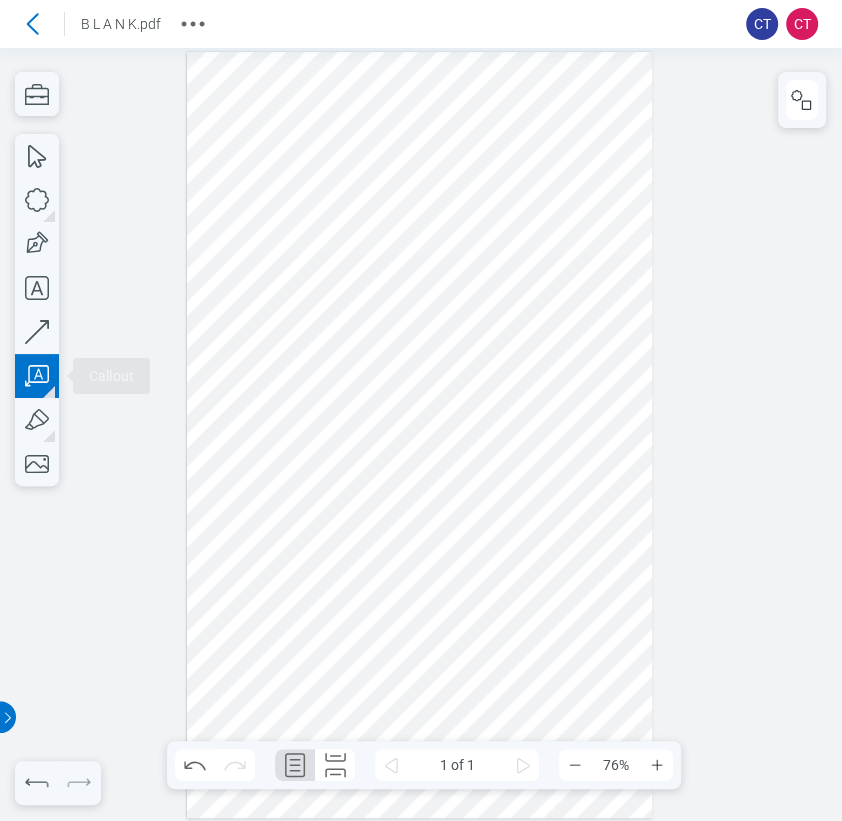 drag, startPoint x: 335, startPoint y: 409, endPoint x: 352, endPoint y: 433, distance: 29.410883 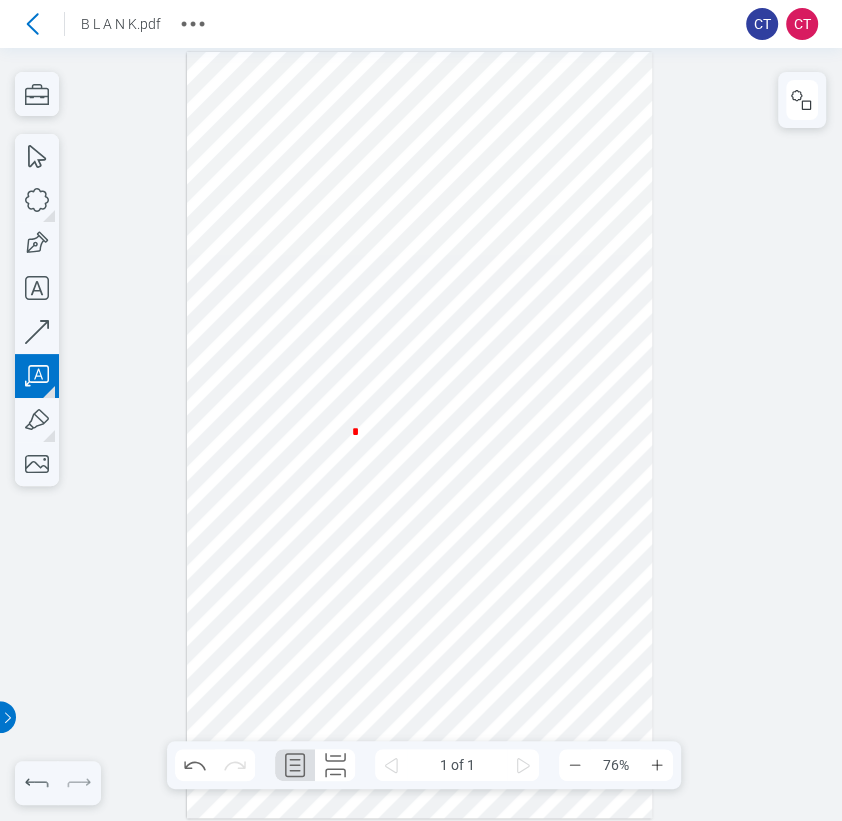 type 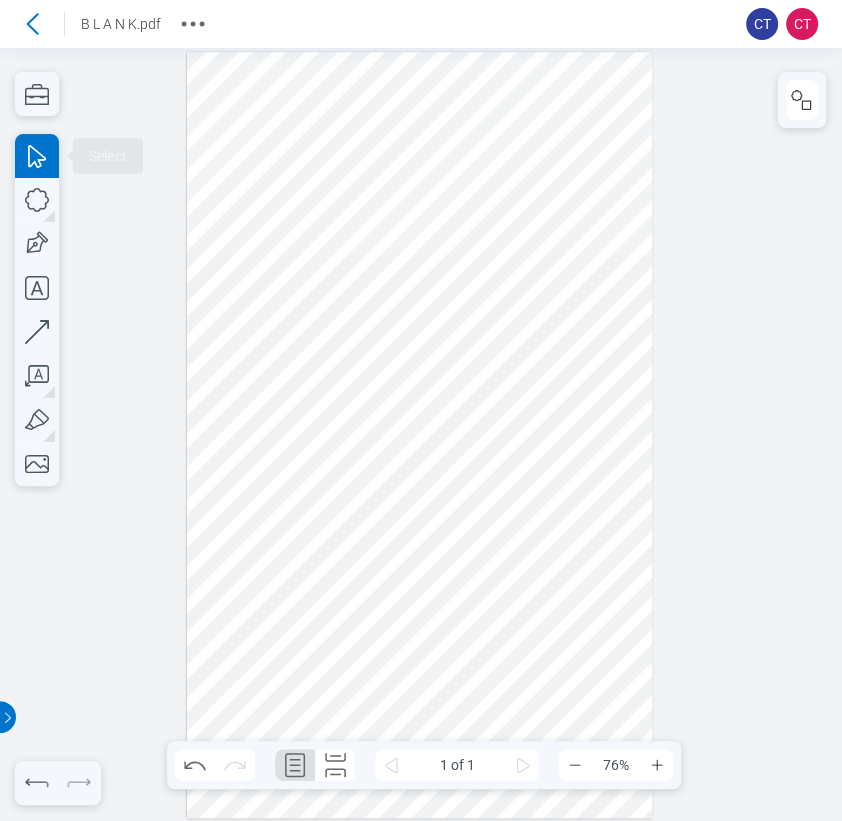 click at bounding box center [420, 435] 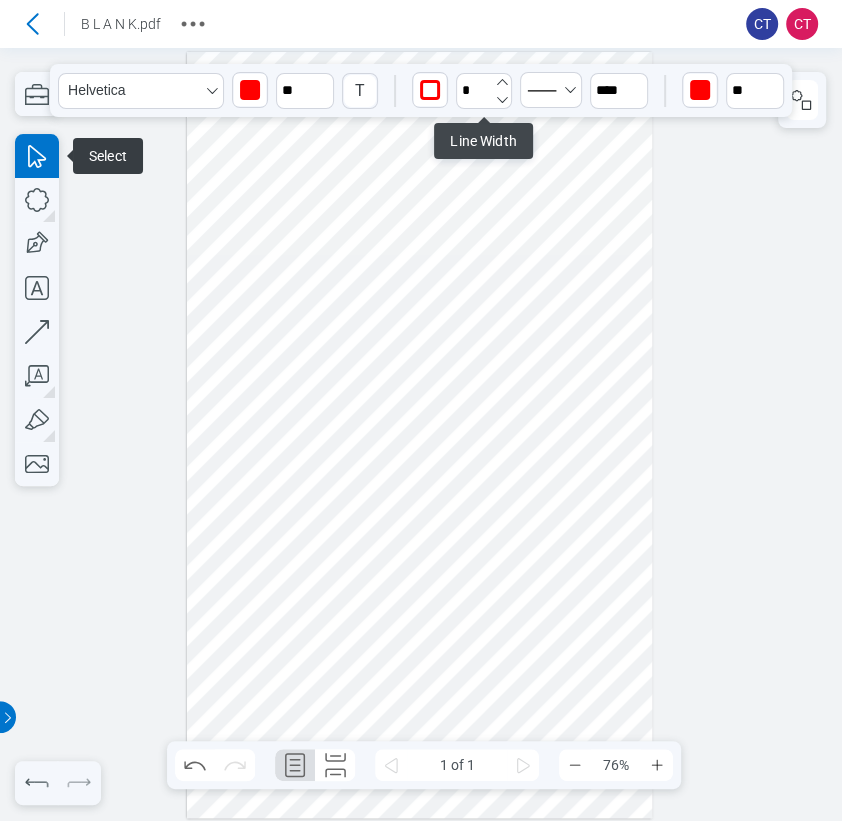 click 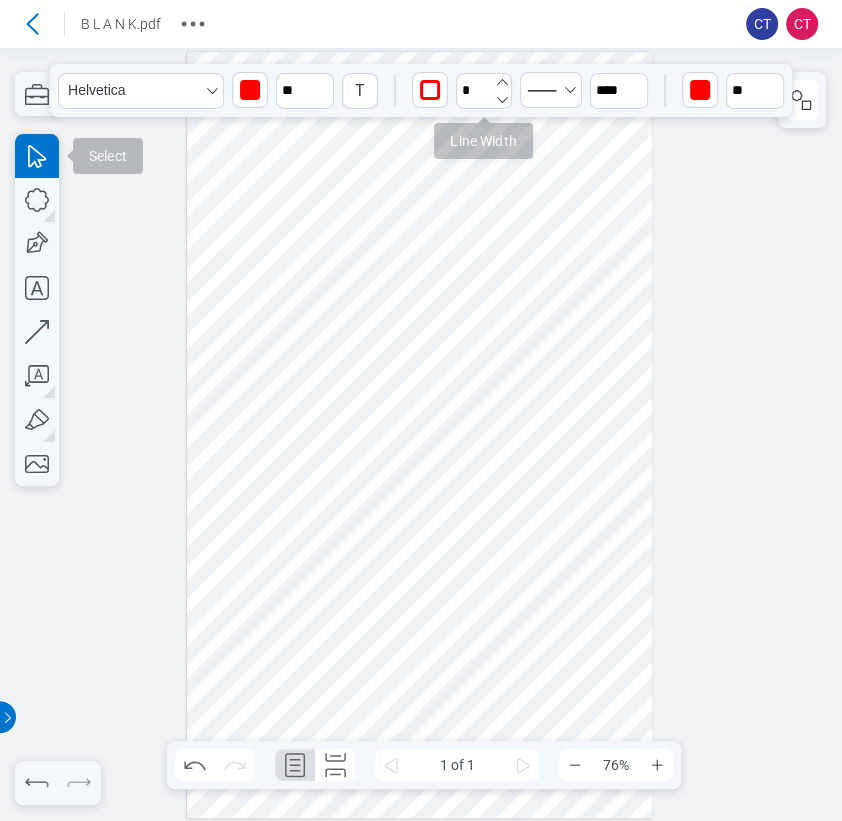 click 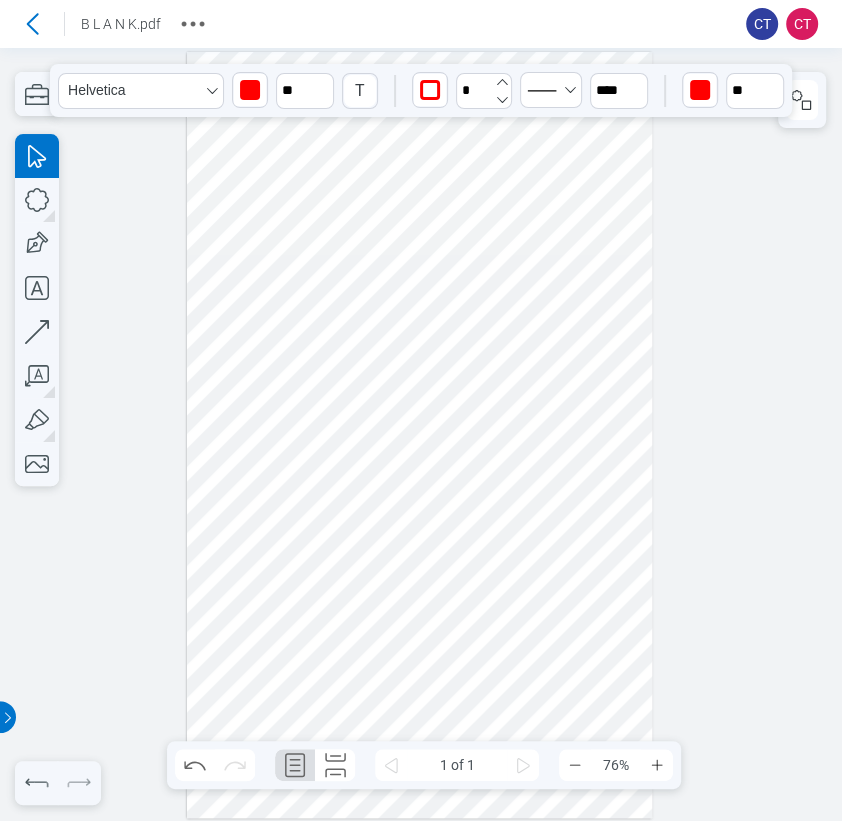 click 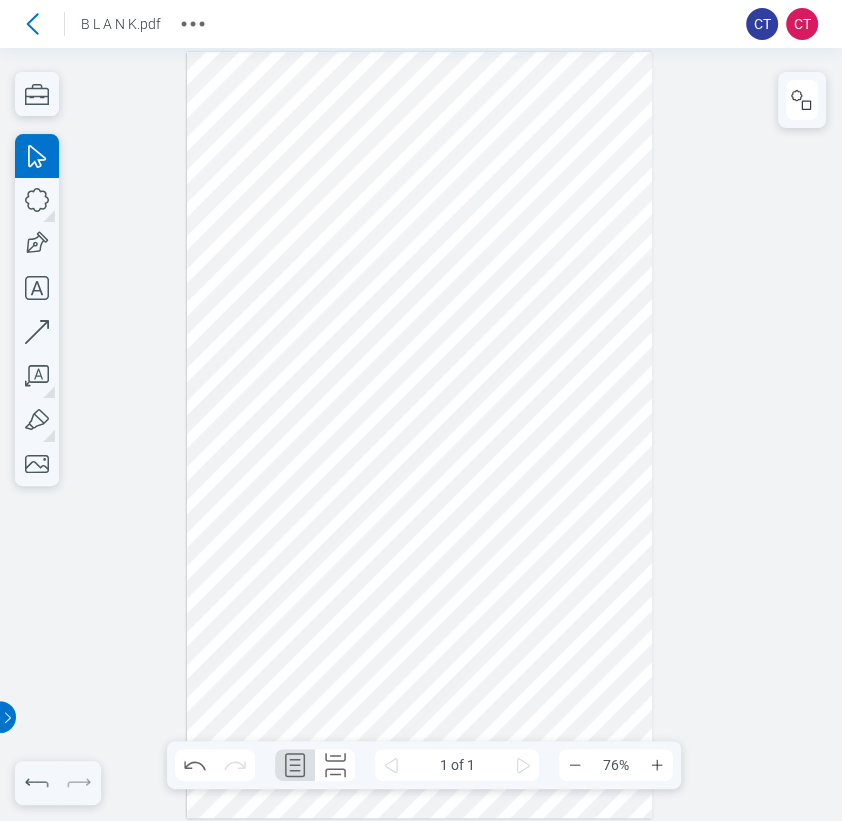click at bounding box center (420, 435) 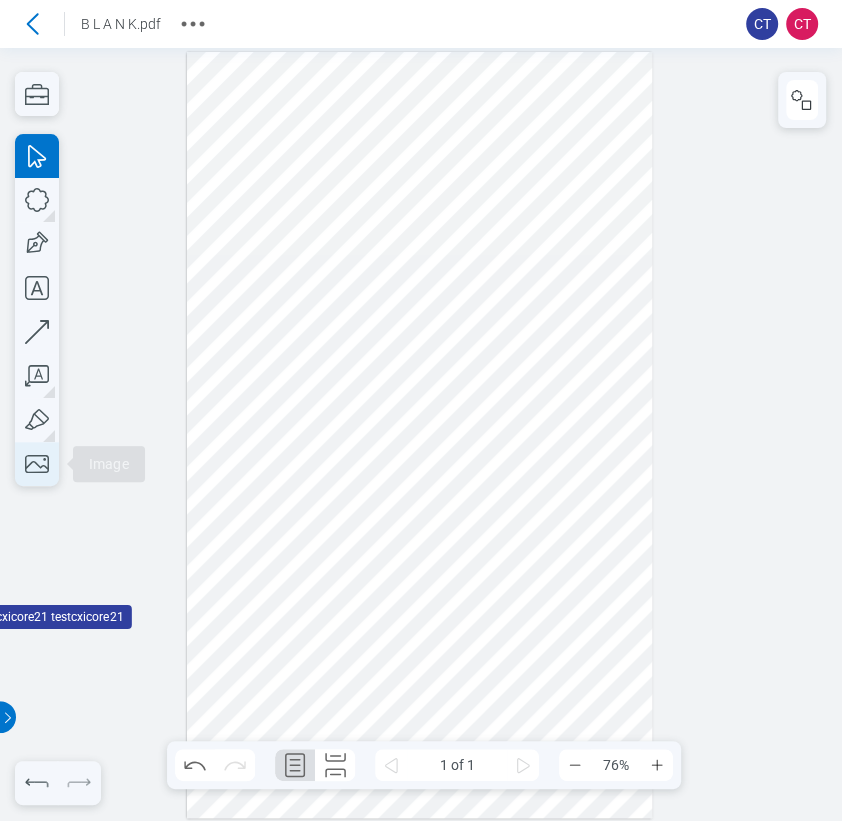 click 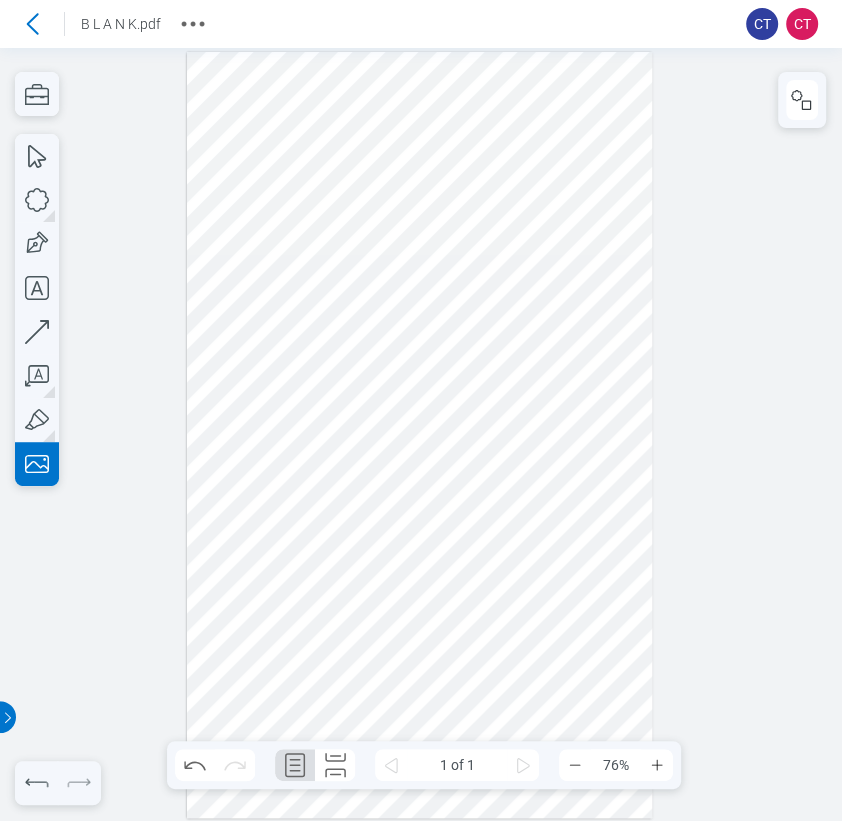drag, startPoint x: 292, startPoint y: 566, endPoint x: 546, endPoint y: 715, distance: 294.4775 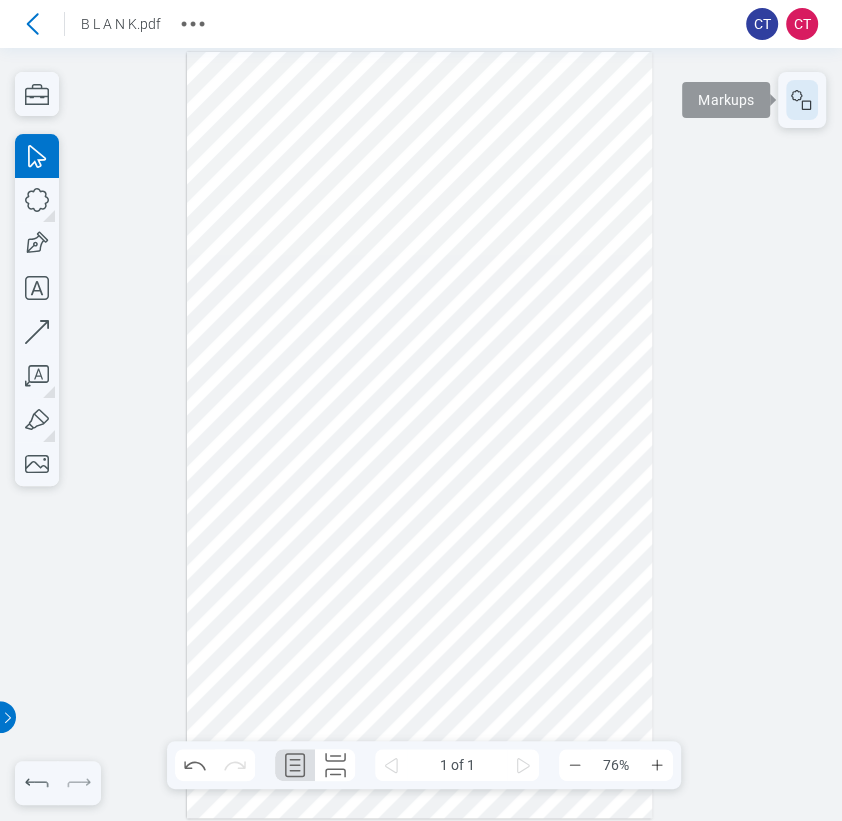 click 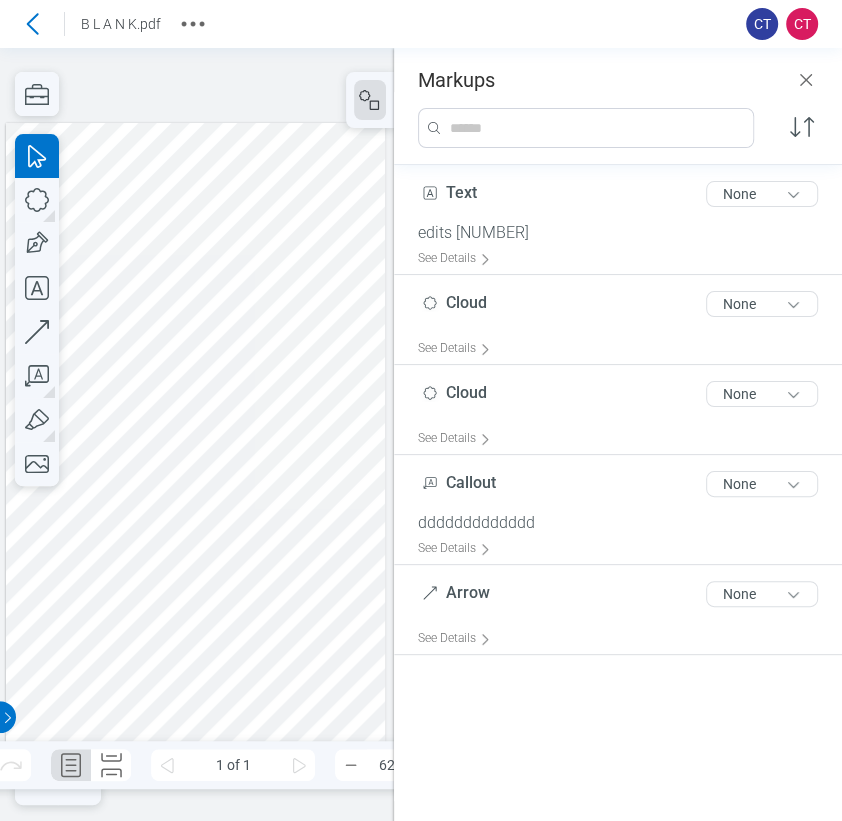 click at bounding box center (195, 435) 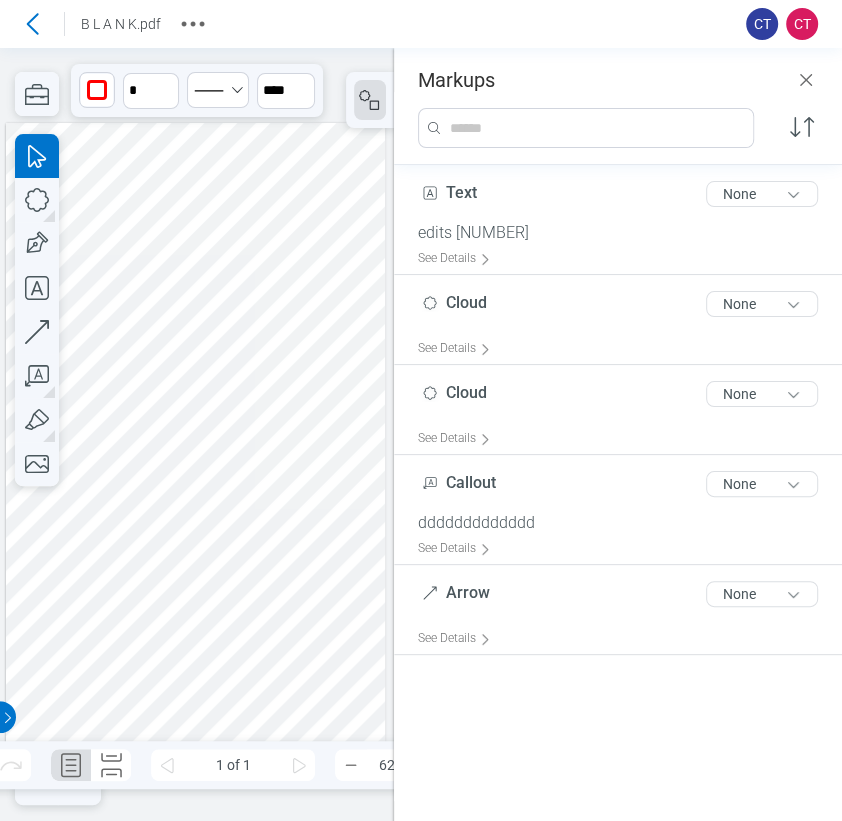 click at bounding box center [195, 435] 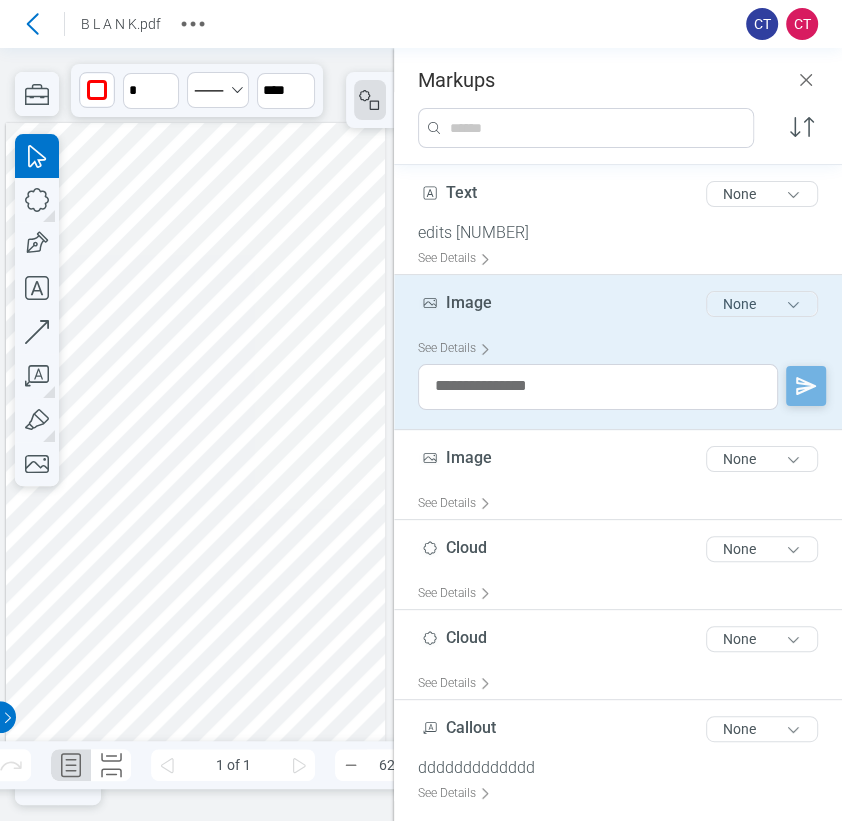 click on "None" at bounding box center (762, 304) 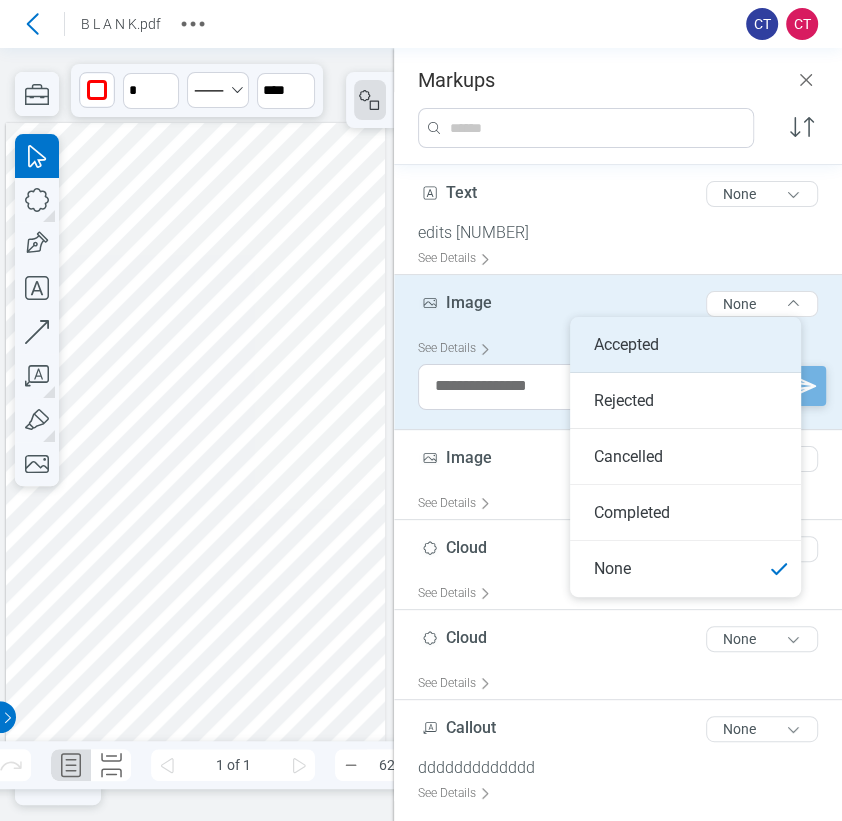 click on "Accepted" at bounding box center (685, 345) 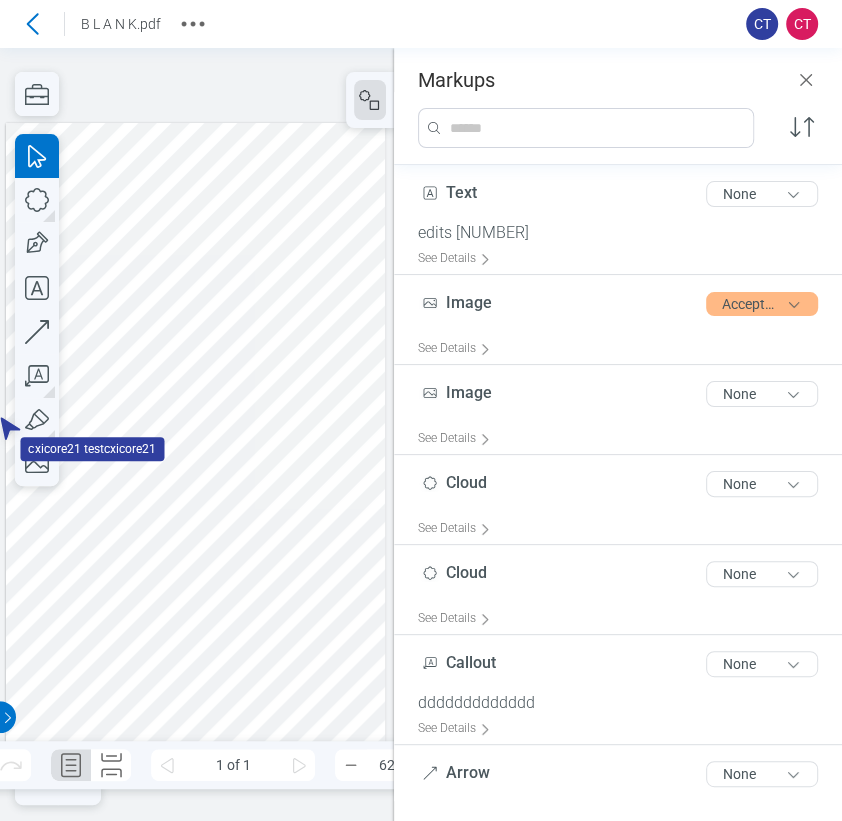 click at bounding box center [195, 435] 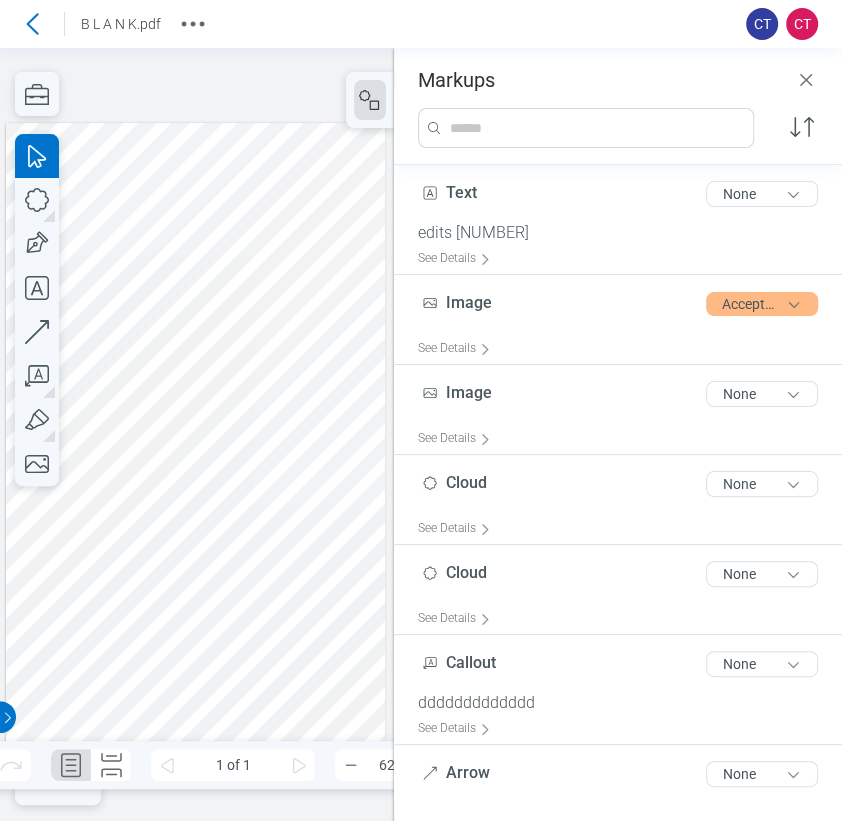 click at bounding box center (195, 435) 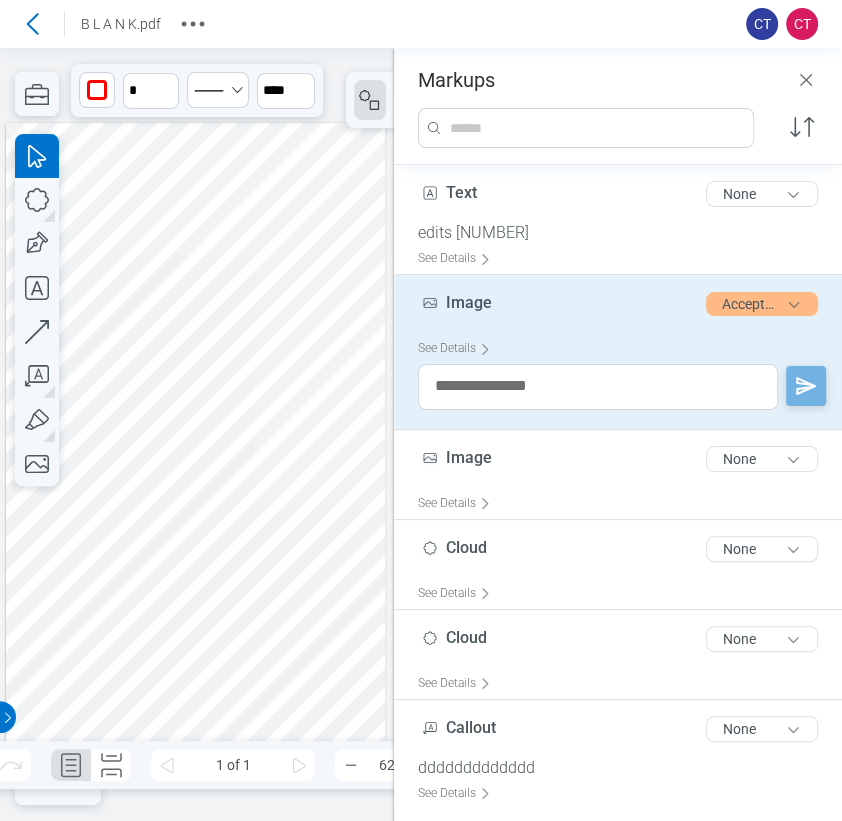 click at bounding box center (195, 435) 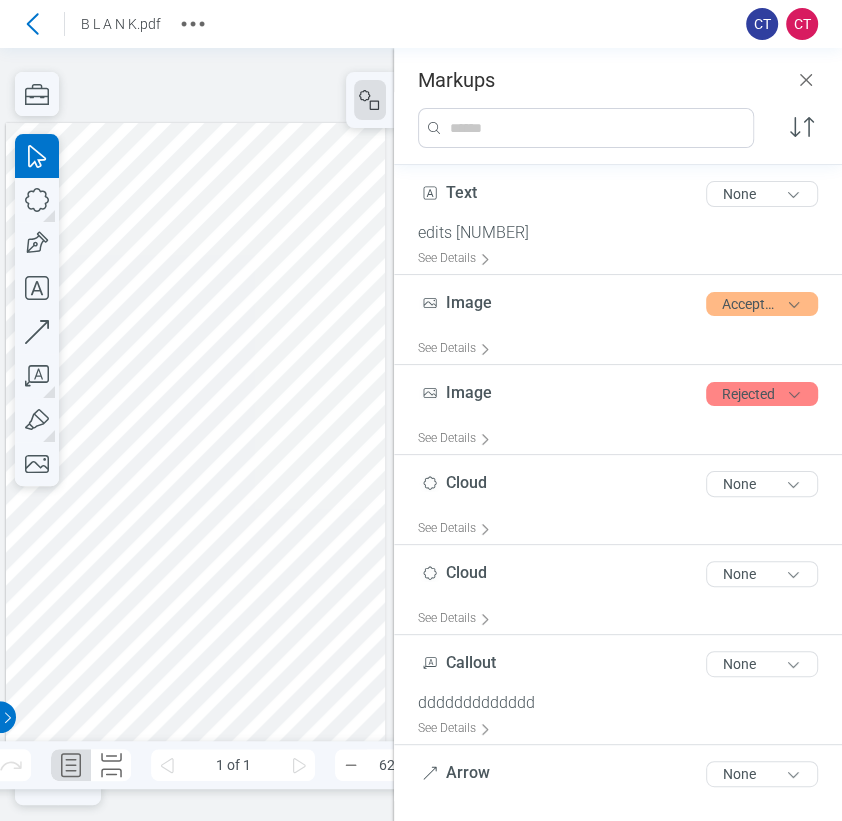 click at bounding box center (195, 435) 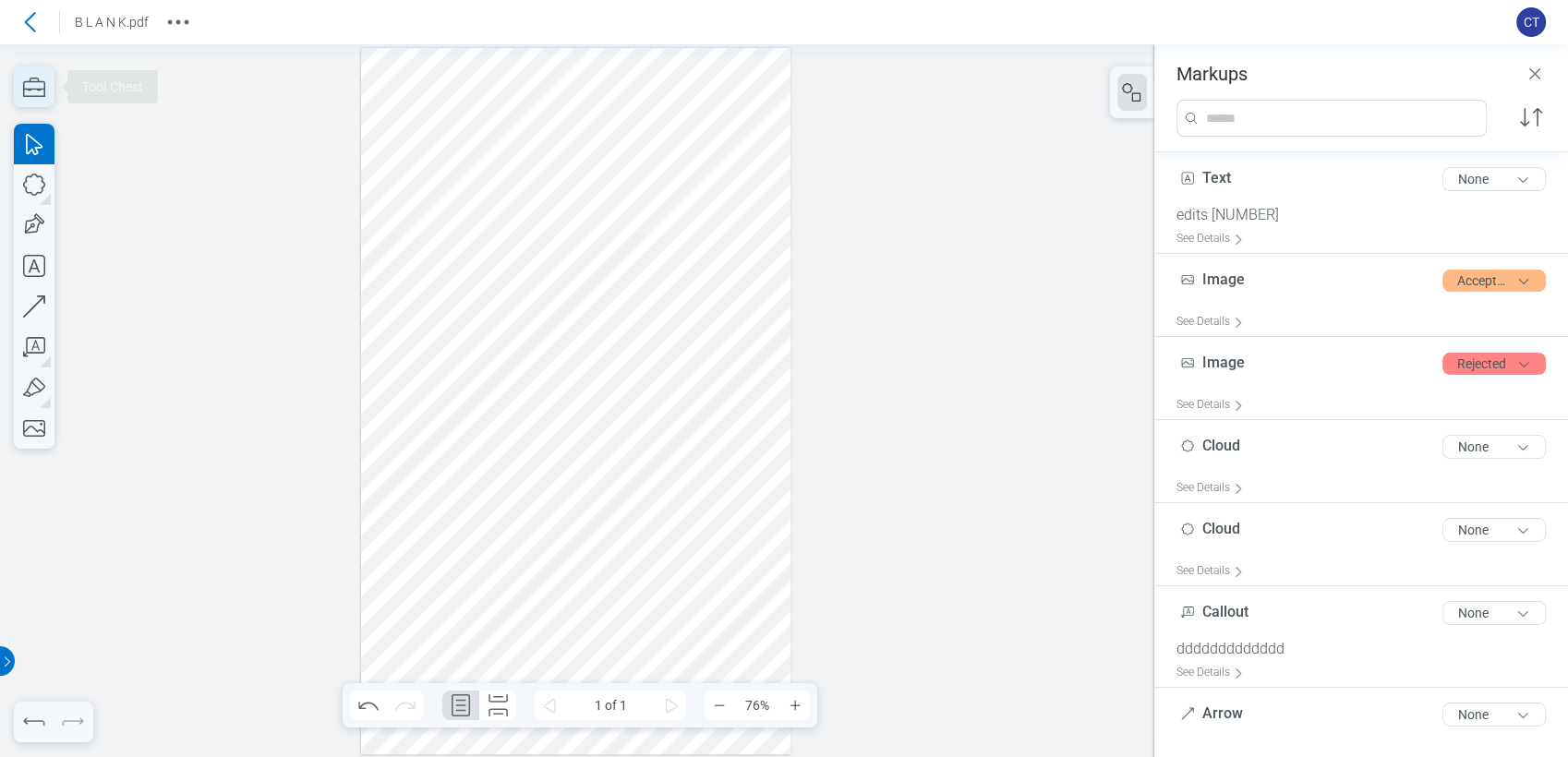 click 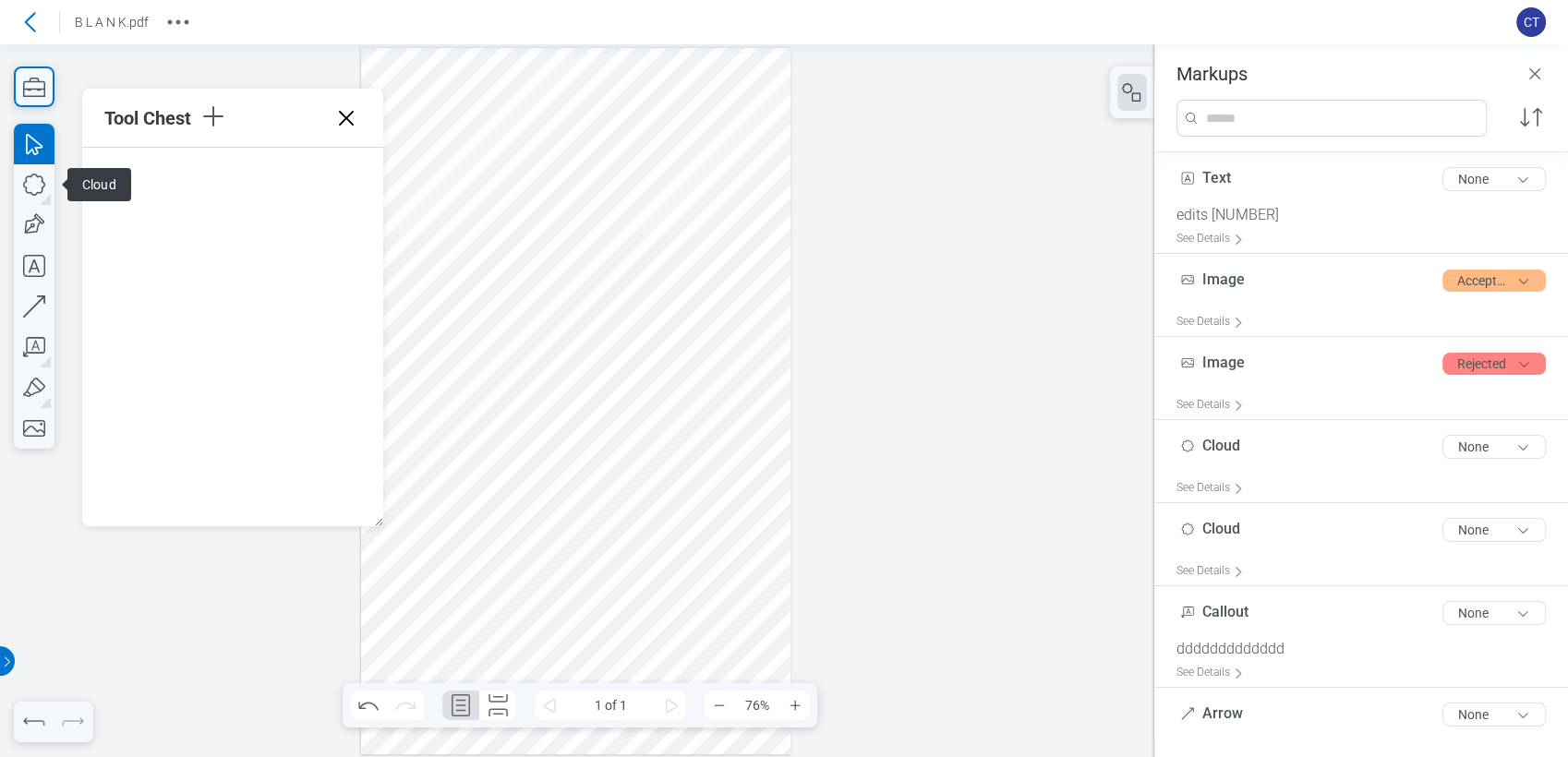 click at bounding box center (575, 402) 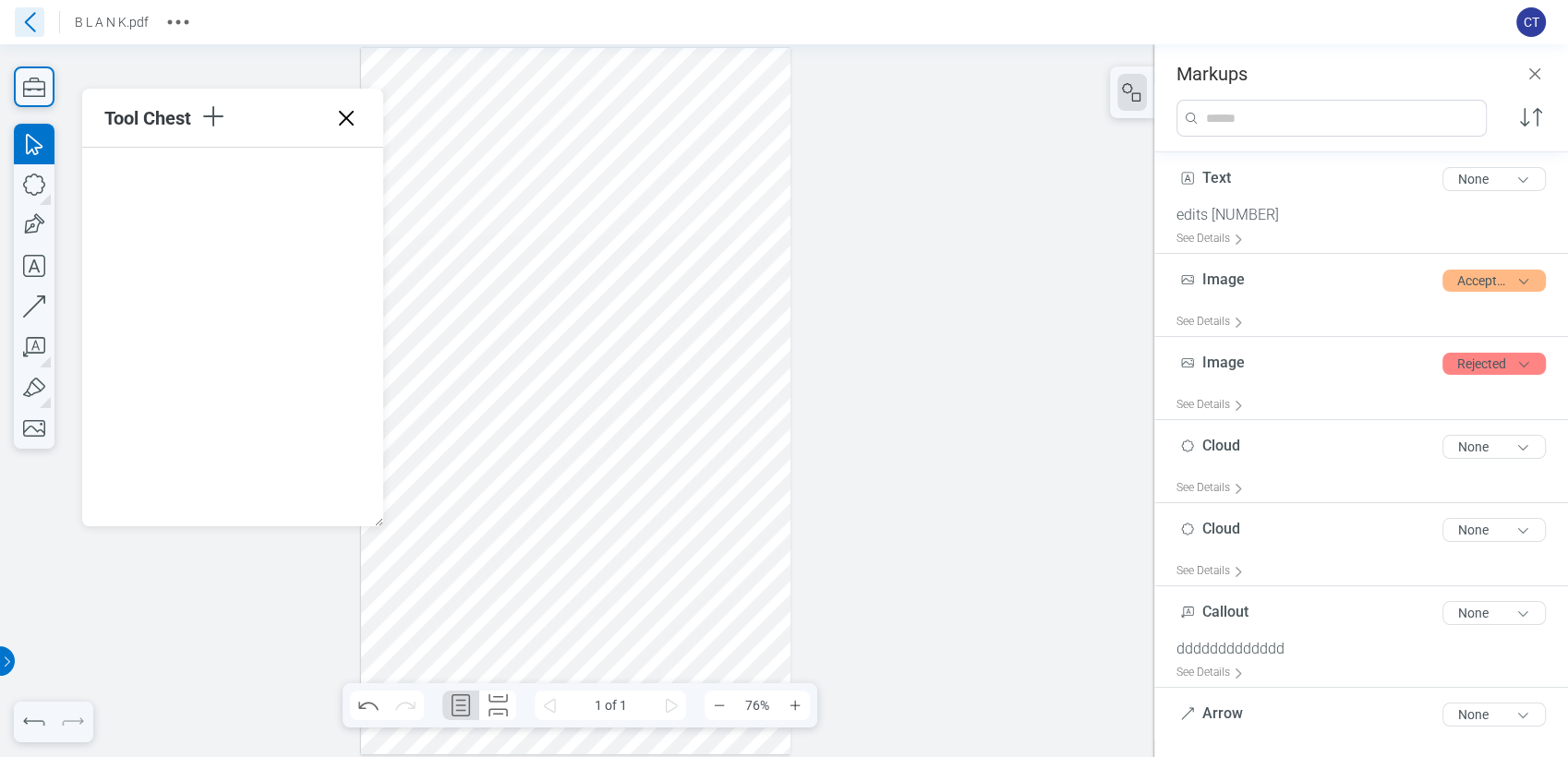 click 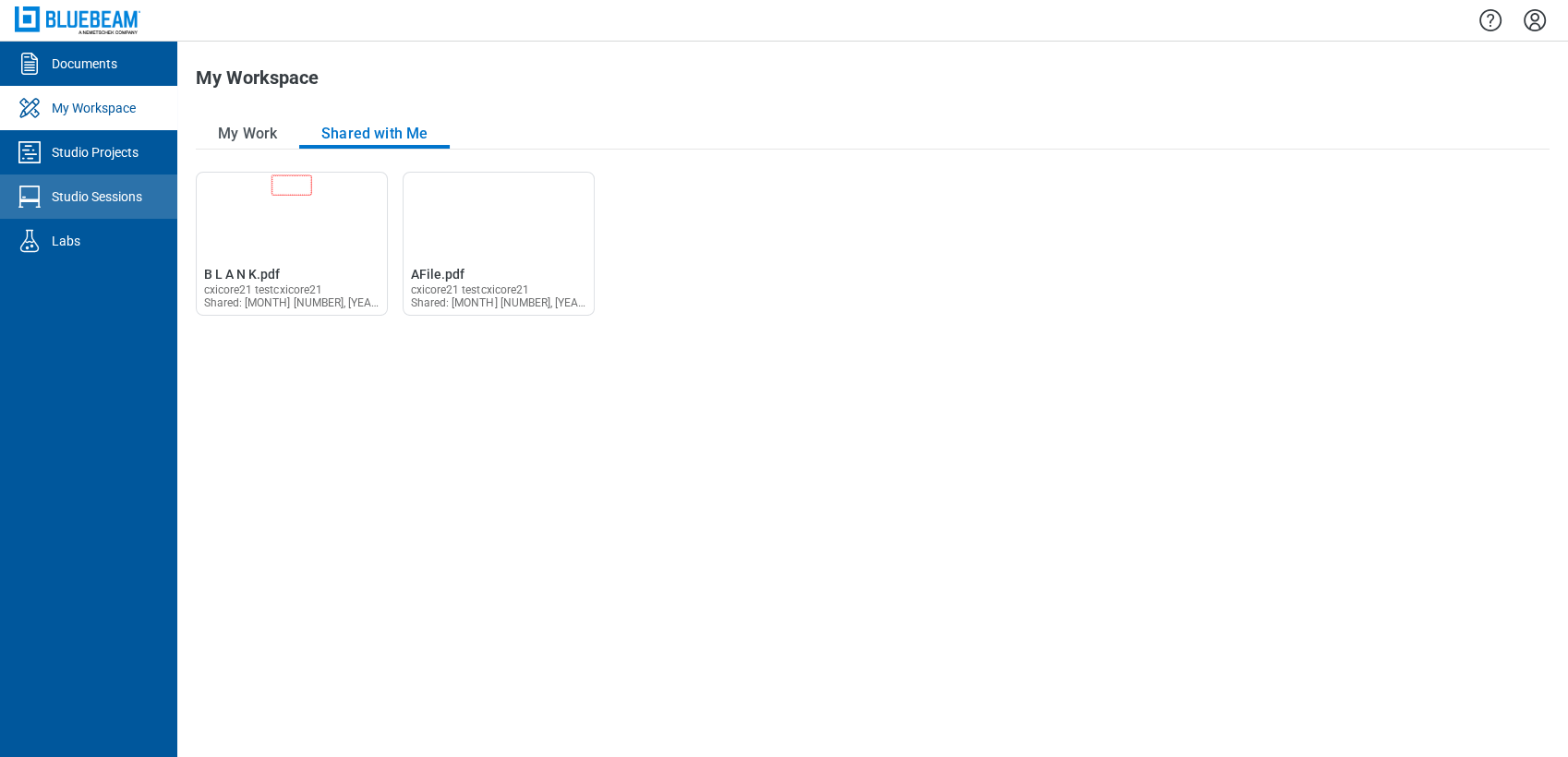 click on "Studio Sessions" at bounding box center (97, 197) 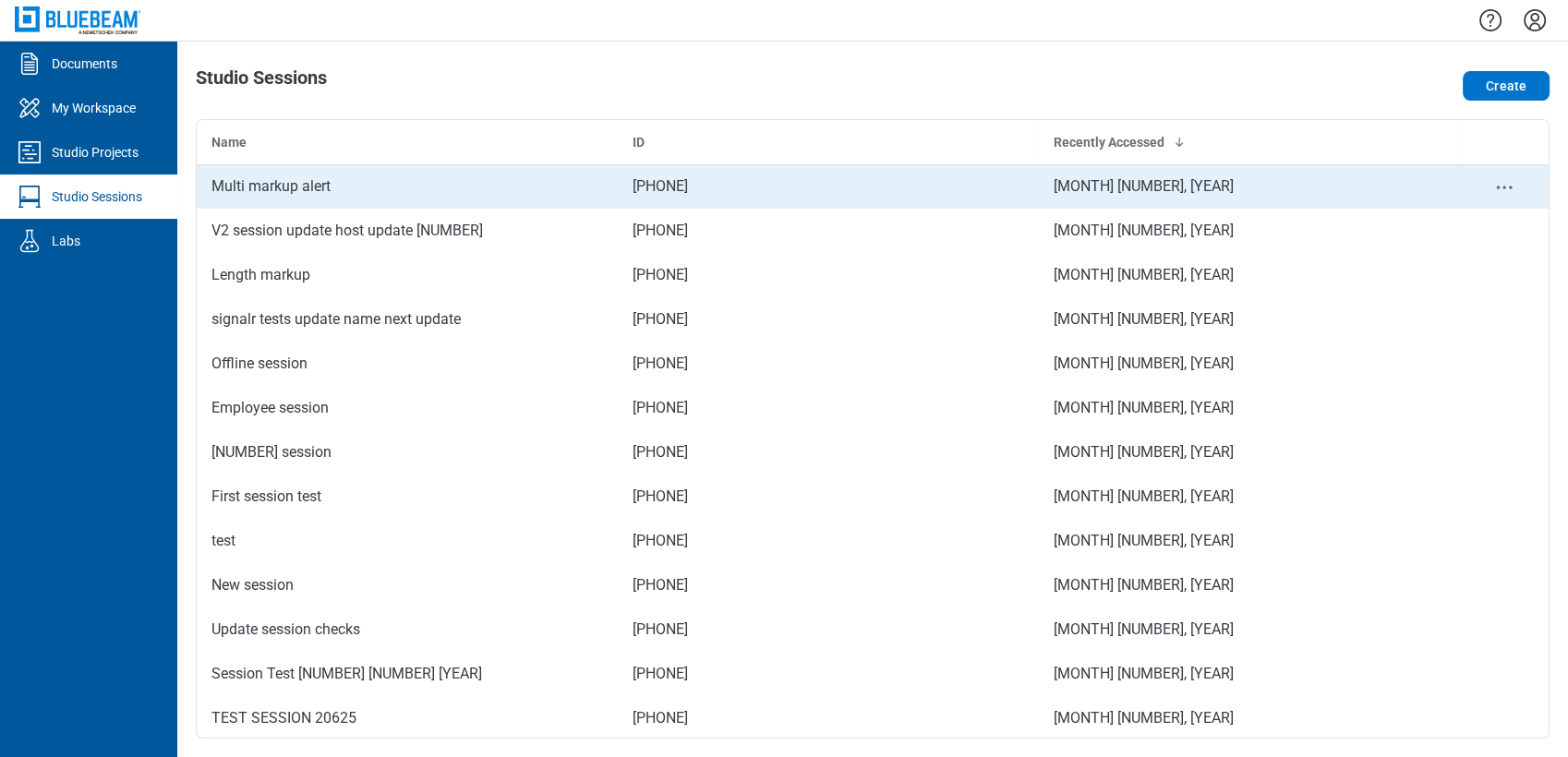 click on "Multi markup alert" at bounding box center [407, 186] 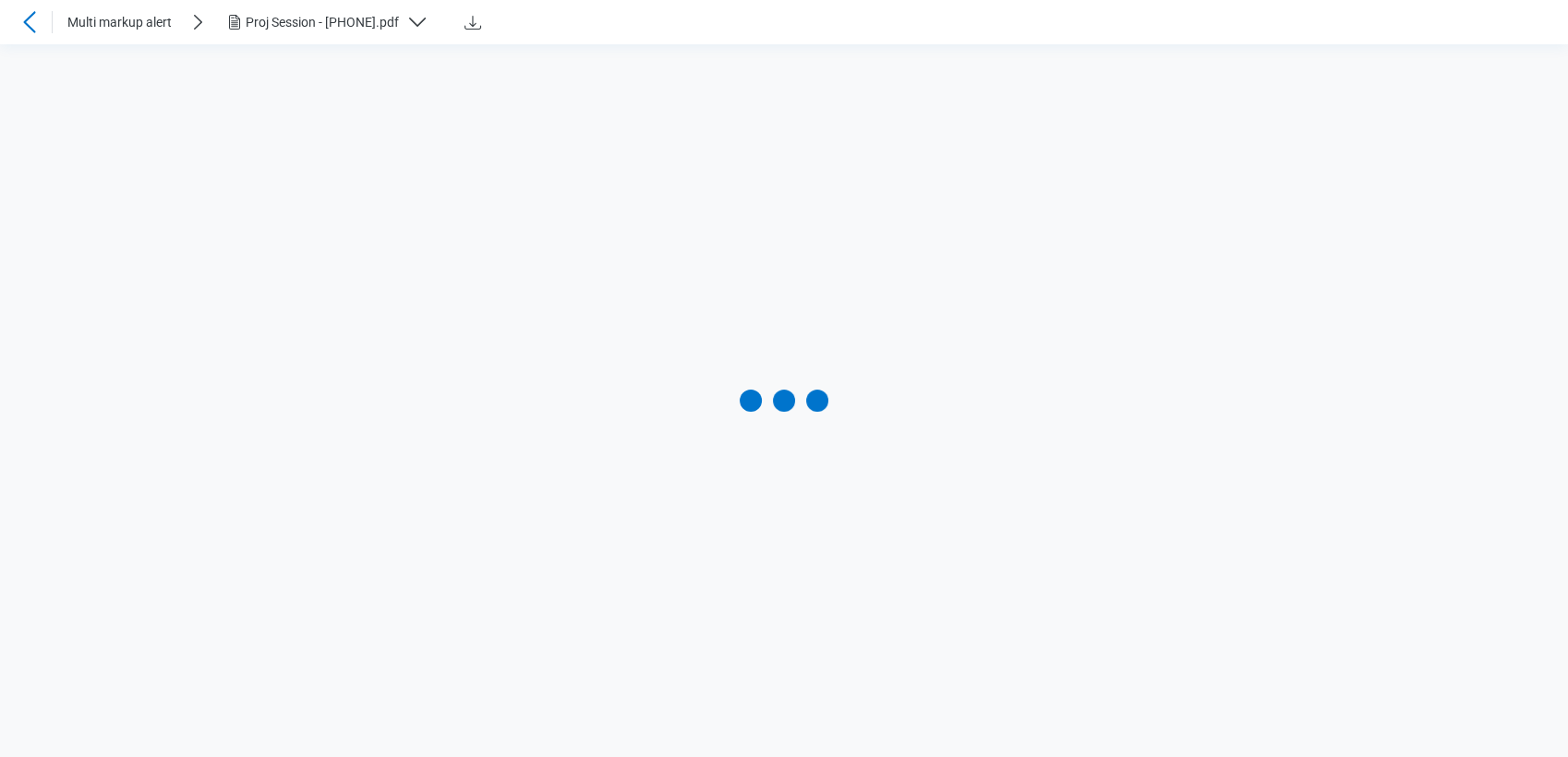 scroll, scrollTop: 0, scrollLeft: 0, axis: both 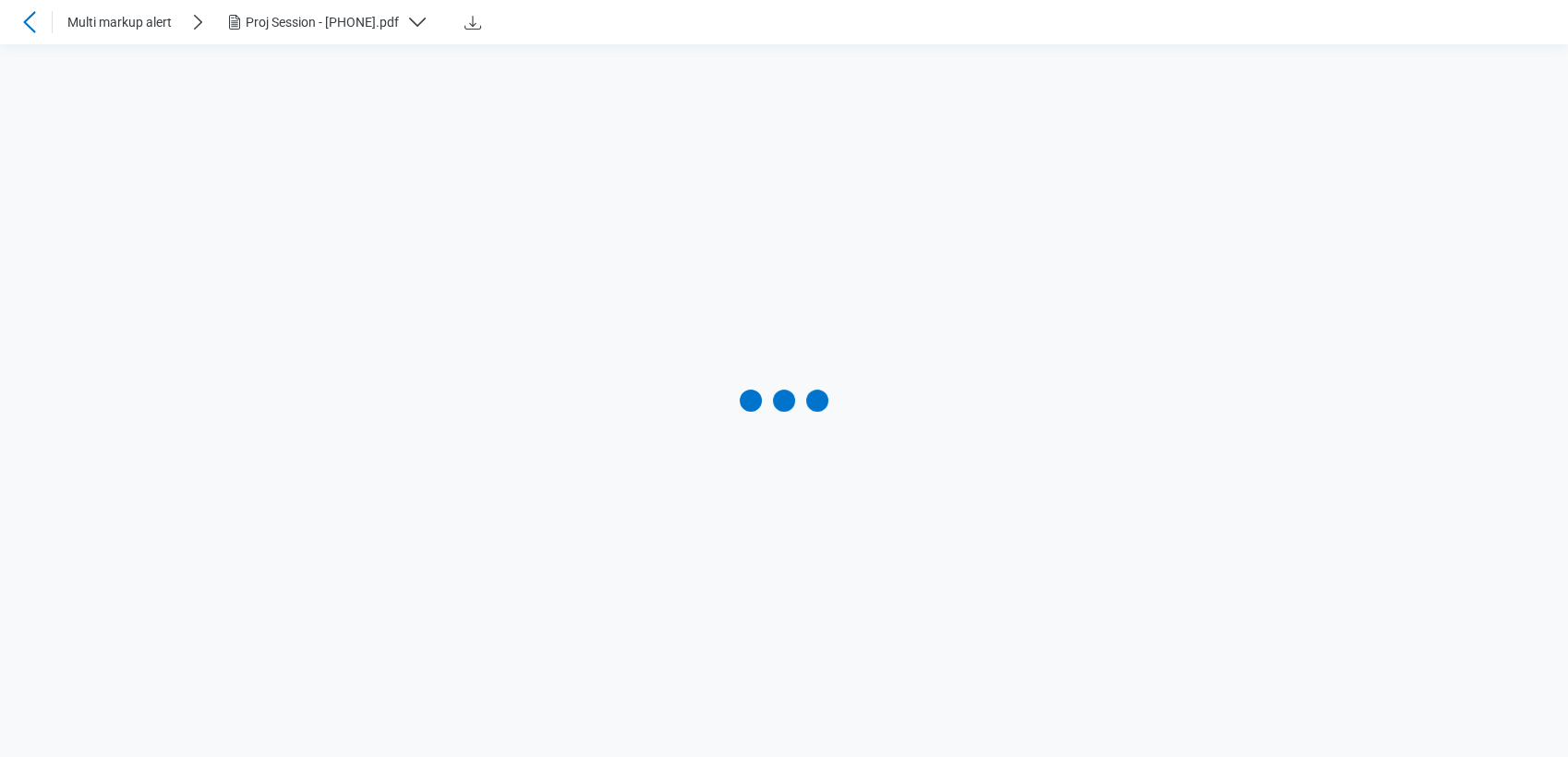 click 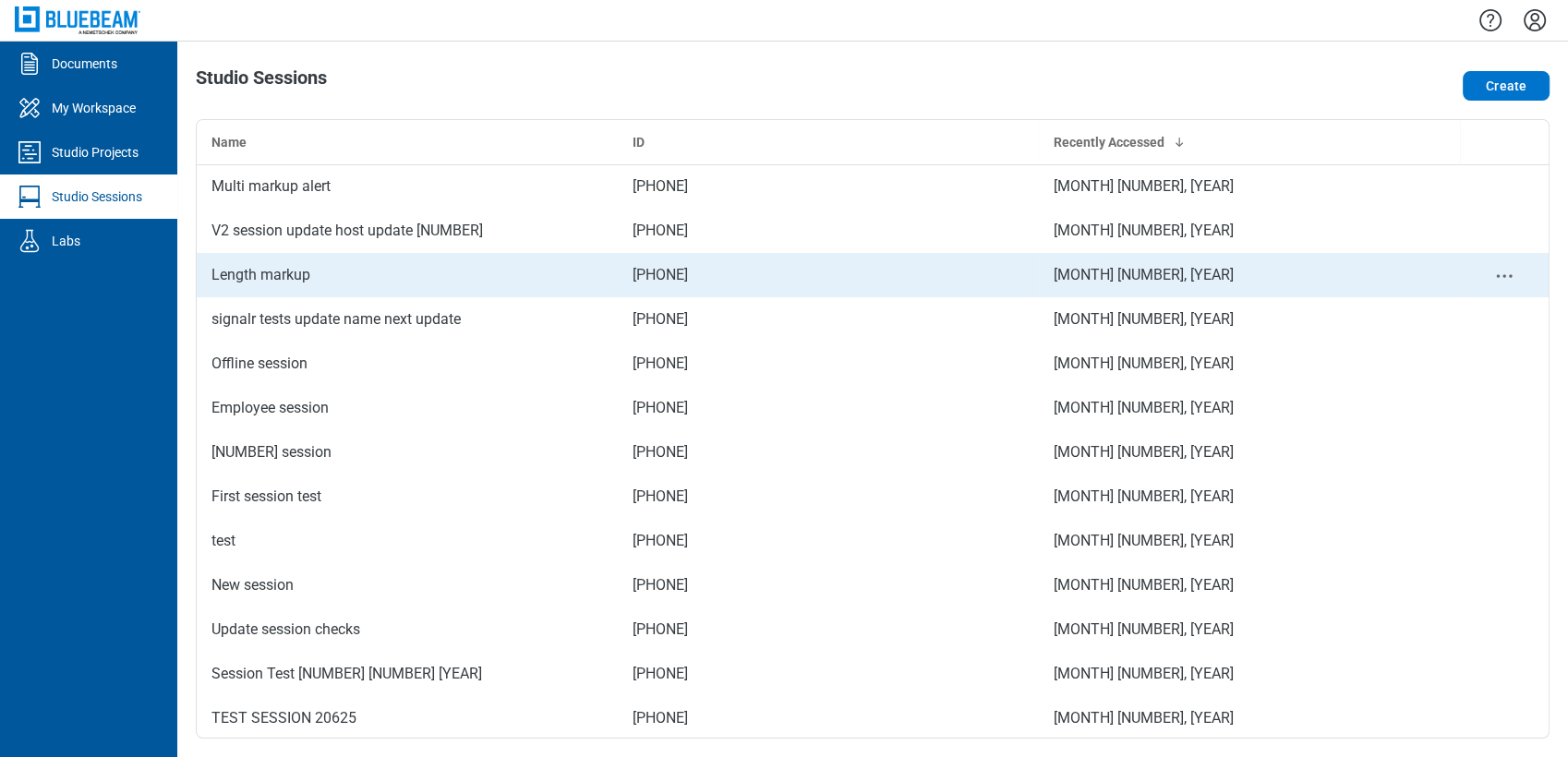 click on "Length markup" at bounding box center (407, 275) 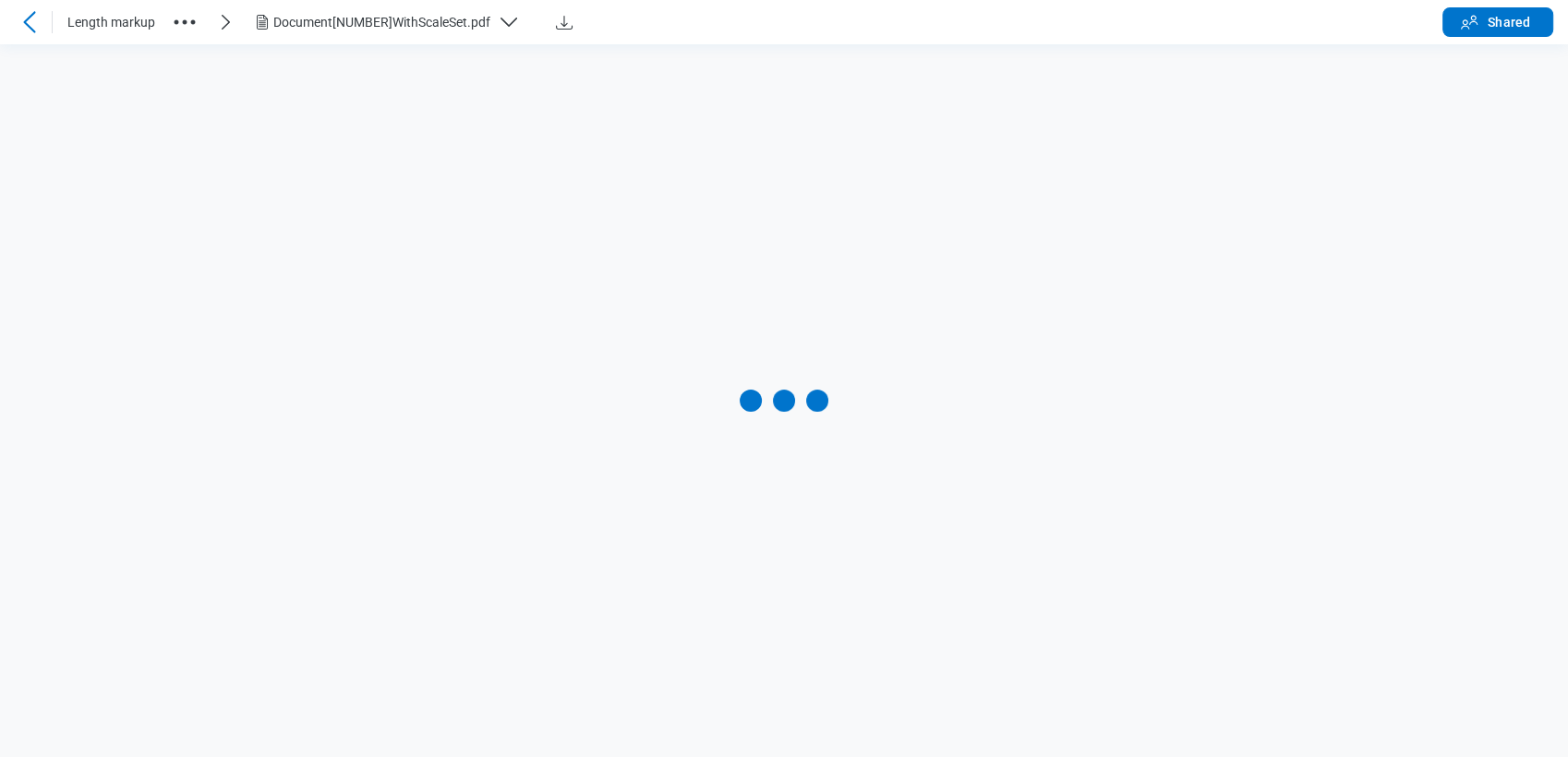scroll, scrollTop: 0, scrollLeft: 0, axis: both 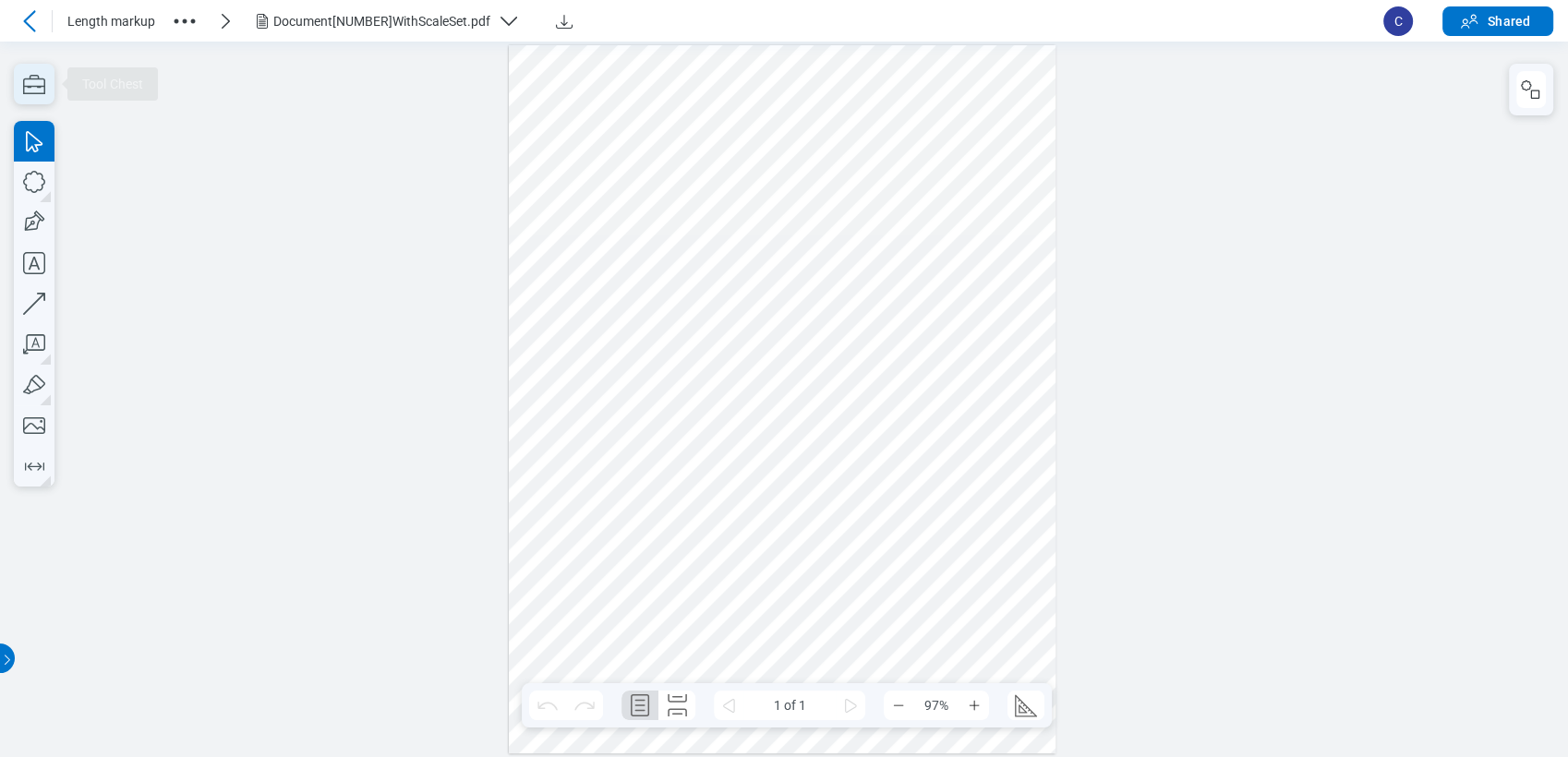 click 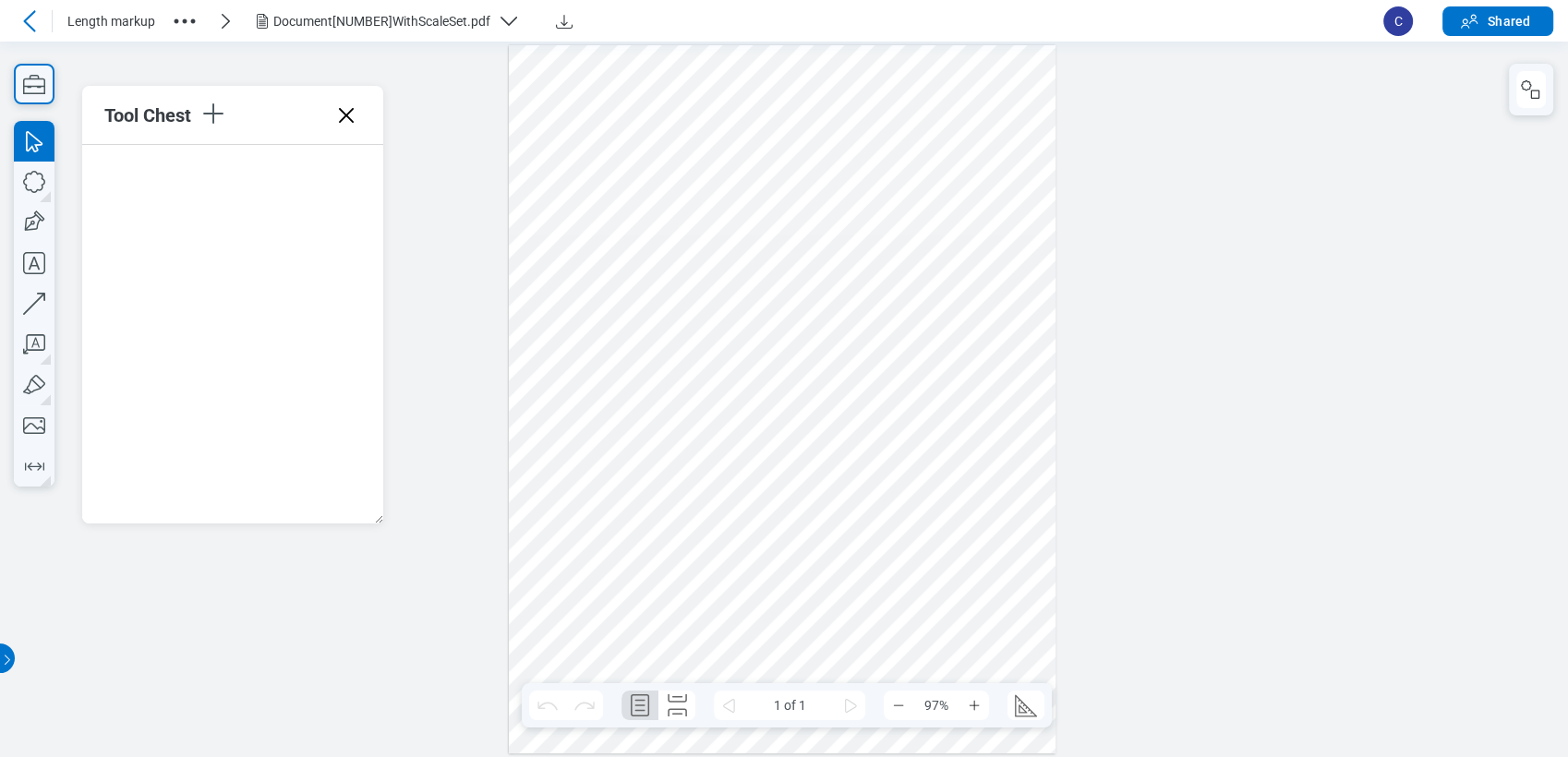 click at bounding box center [30, 21] 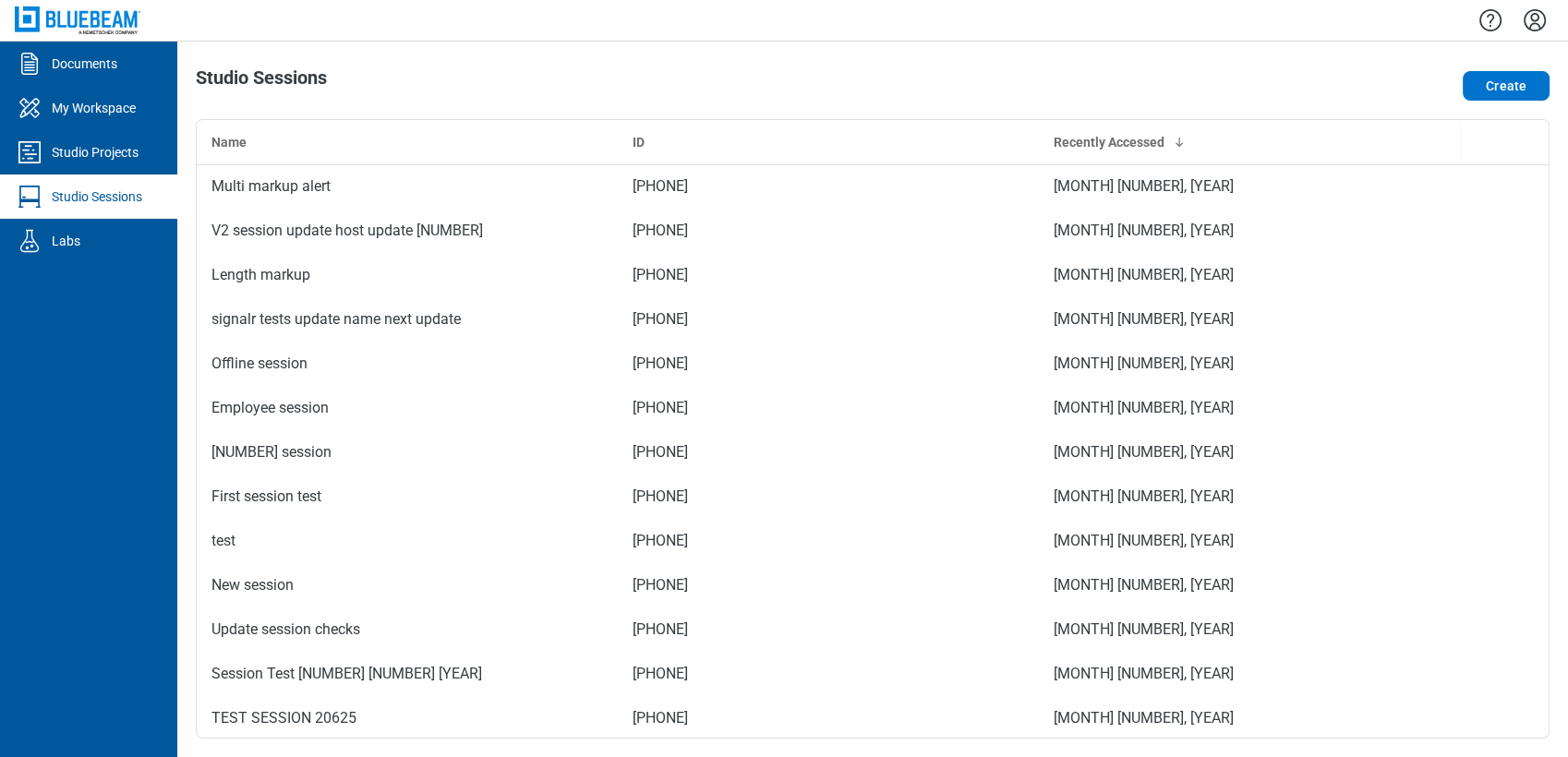 click 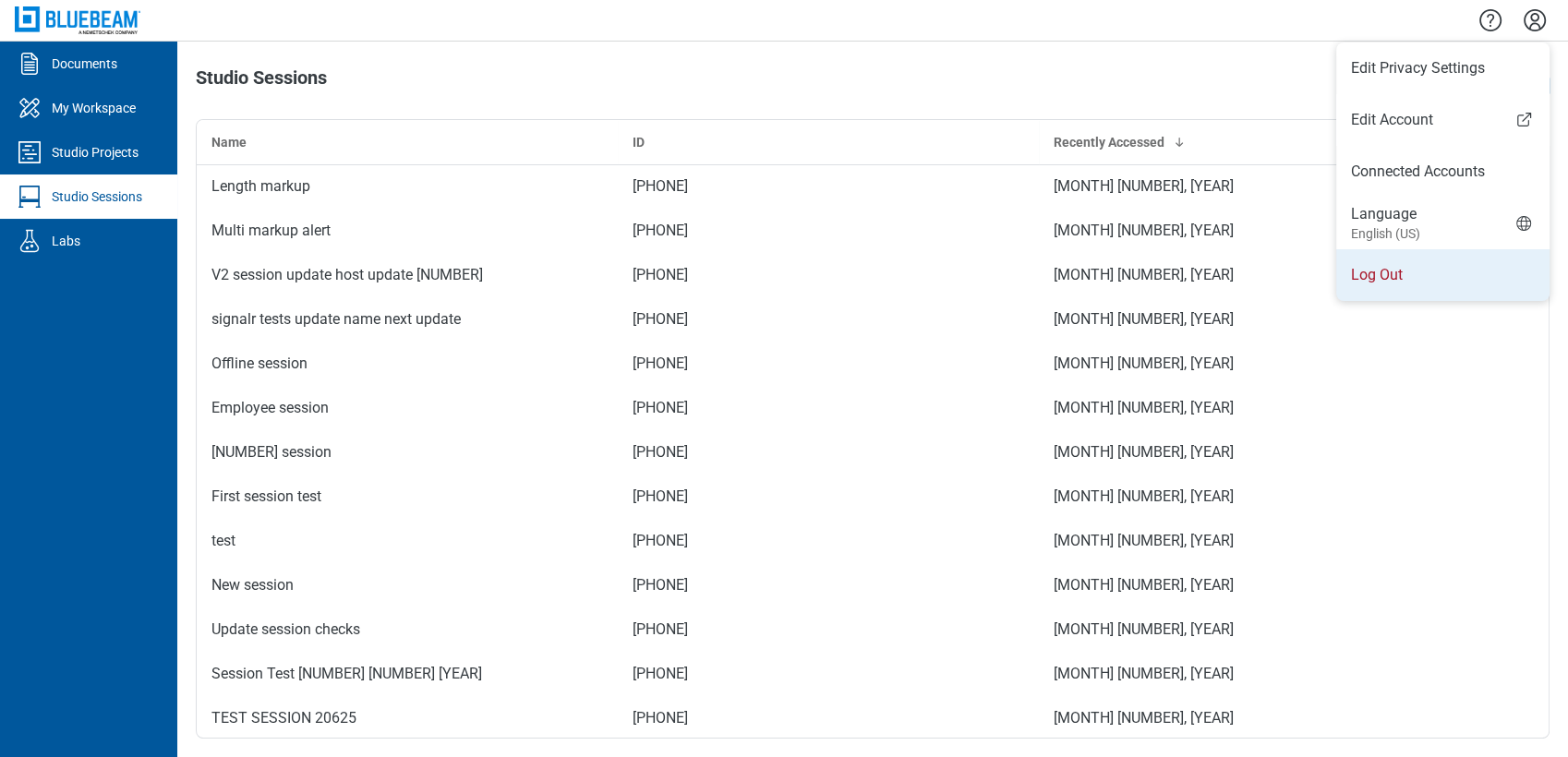 click on "Log Out" at bounding box center [1442, 275] 